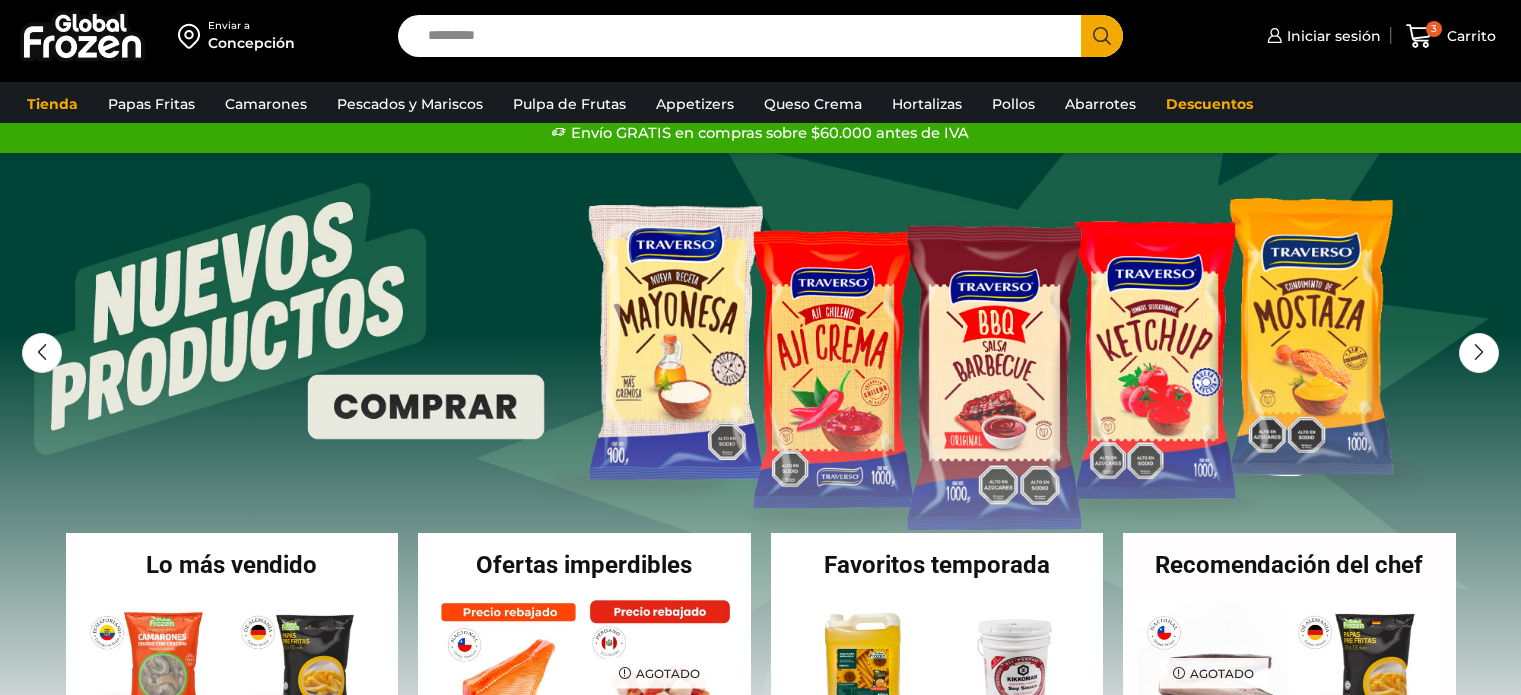 scroll, scrollTop: 0, scrollLeft: 0, axis: both 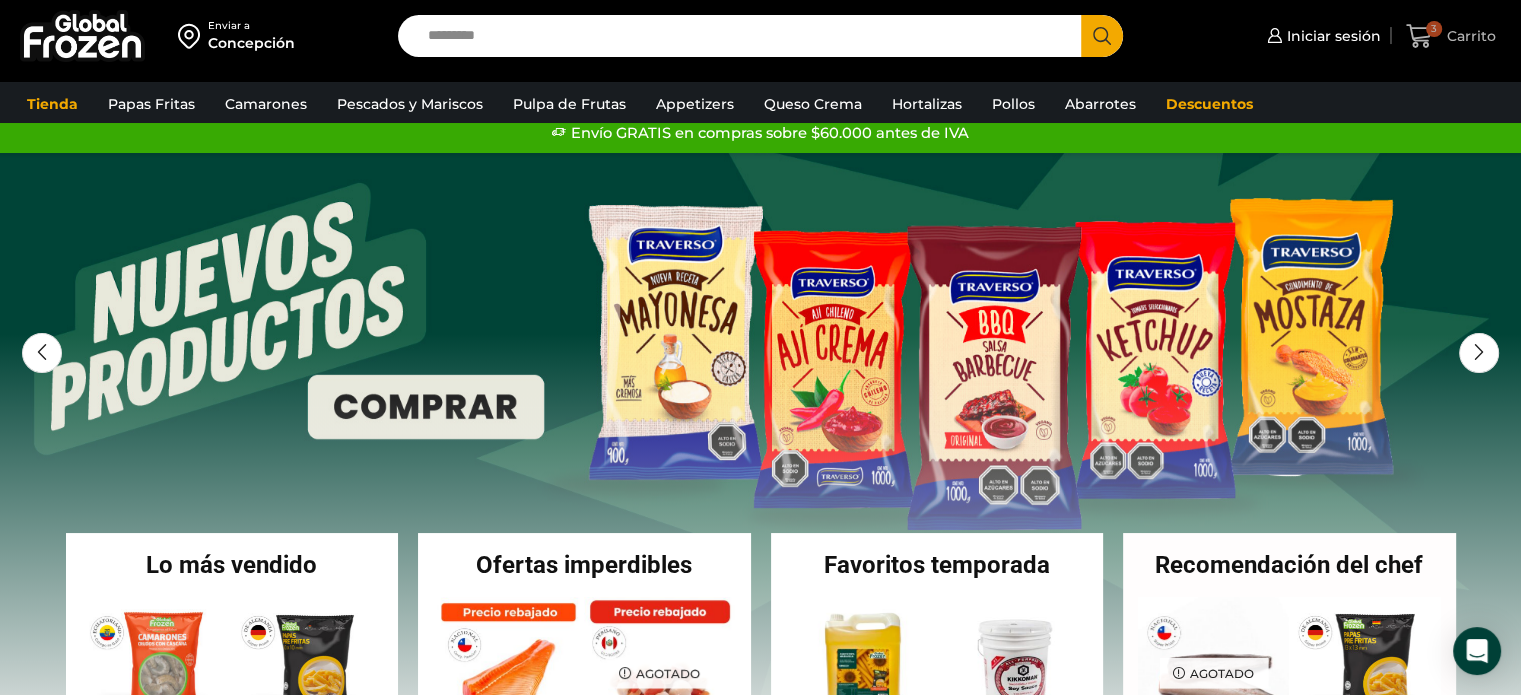 click on "Carrito" at bounding box center (1469, 36) 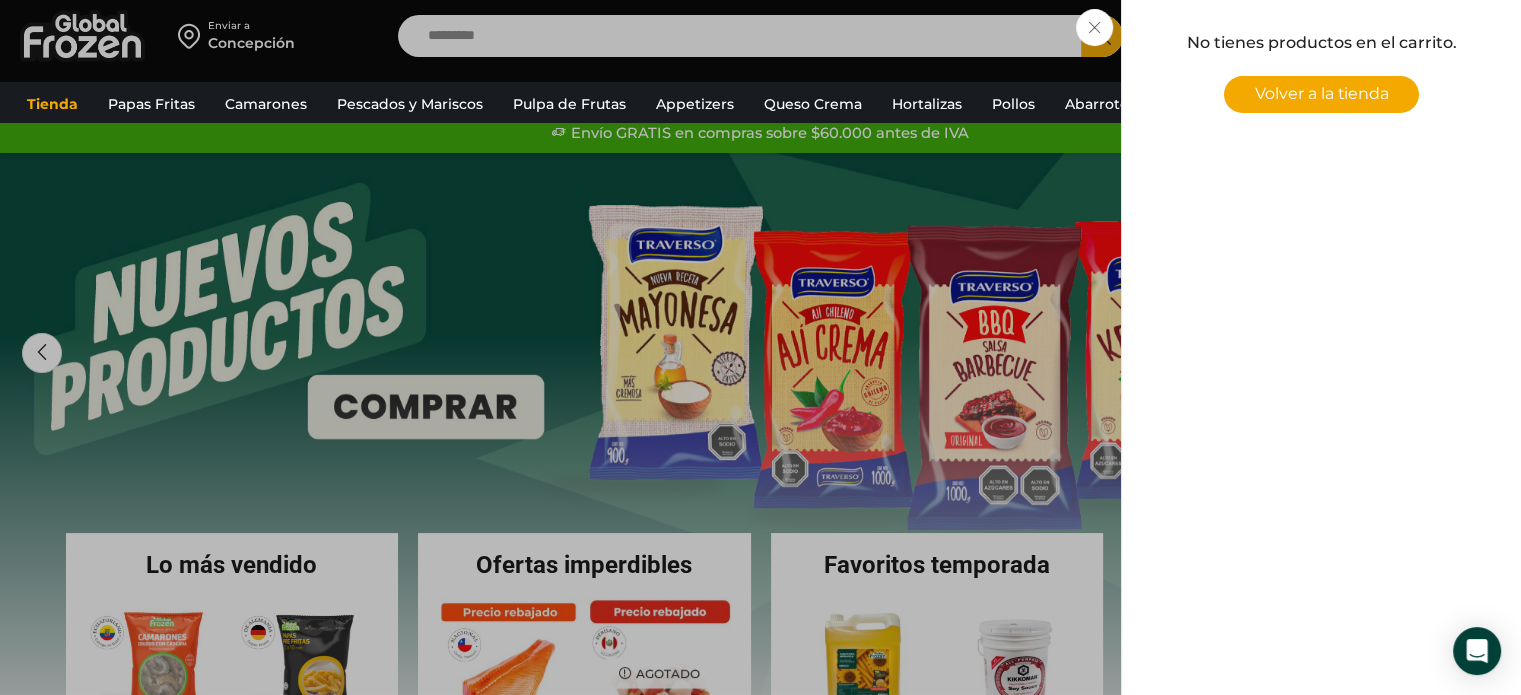 click on "0
[GEOGRAPHIC_DATA]
0
0
Shopping Cart
No tienes productos en el carrito.
Volver a la tienda
Shopping cart                     (0)
Subtotal $ 0 $ 0" at bounding box center [1451, 36] 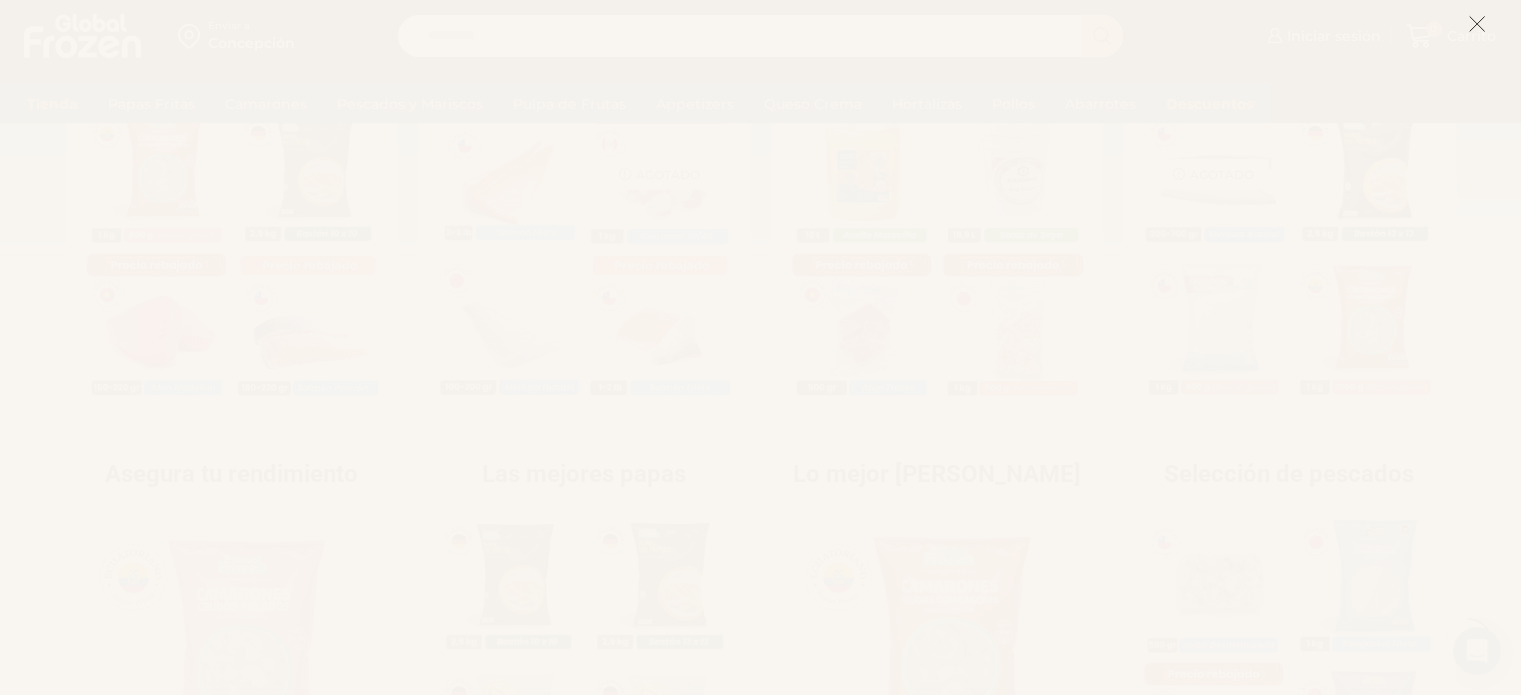 scroll, scrollTop: 40, scrollLeft: 0, axis: vertical 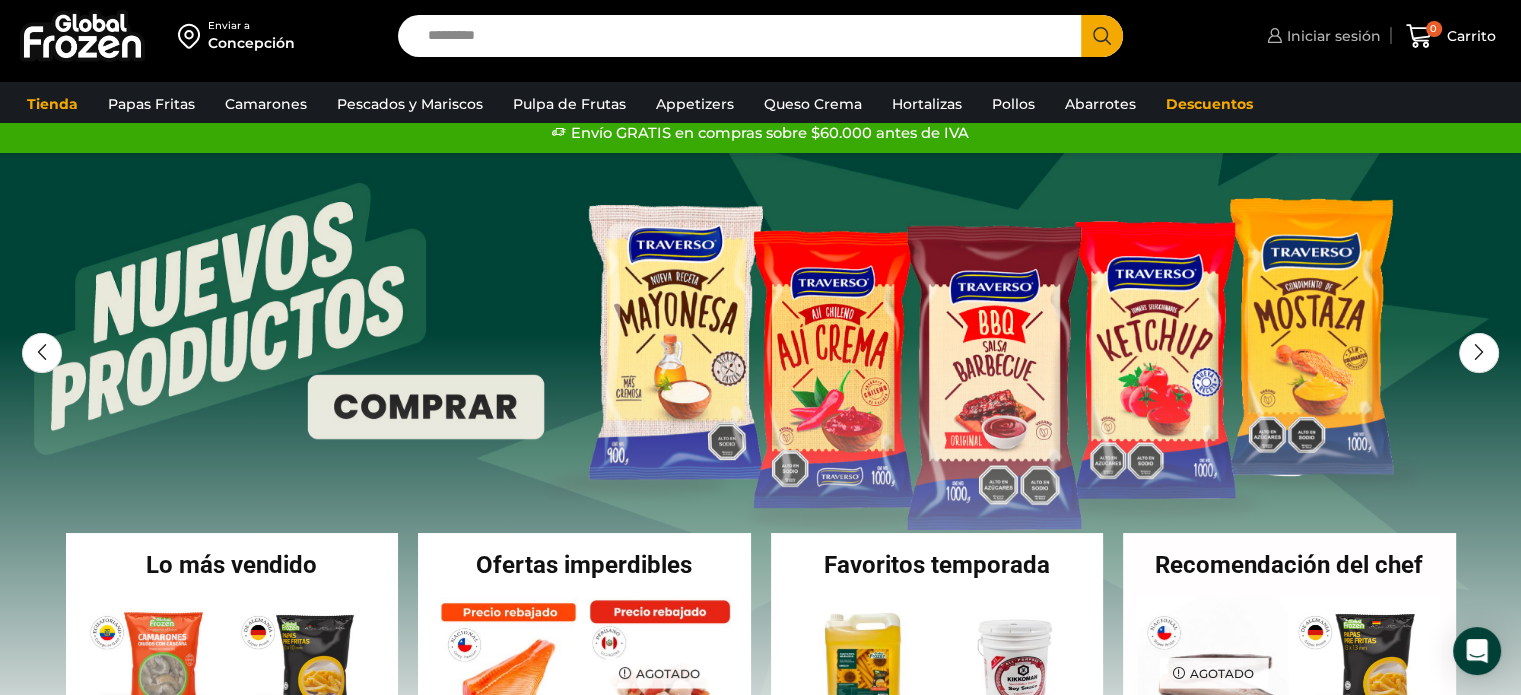 click on "Iniciar sesión" at bounding box center (1331, 36) 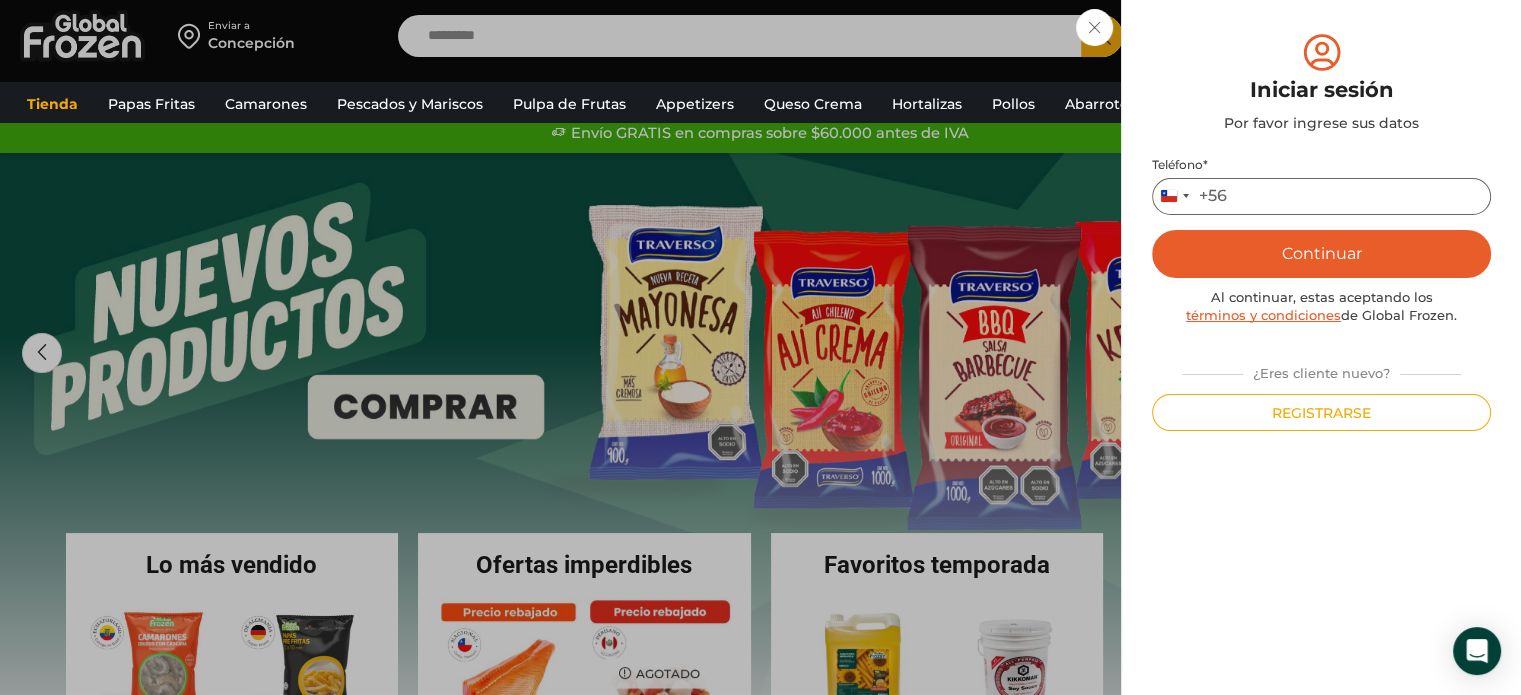 click on "Teléfono
*" at bounding box center [1321, 196] 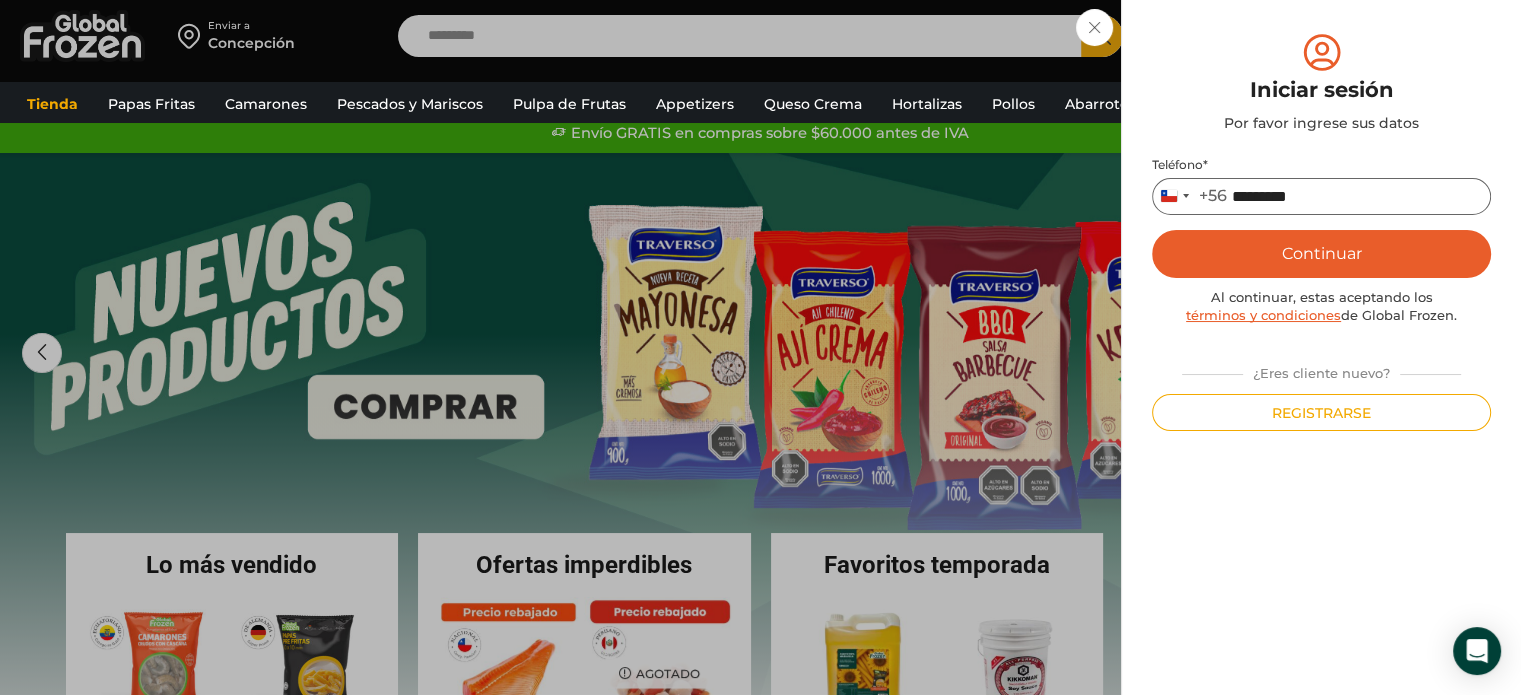 type on "*********" 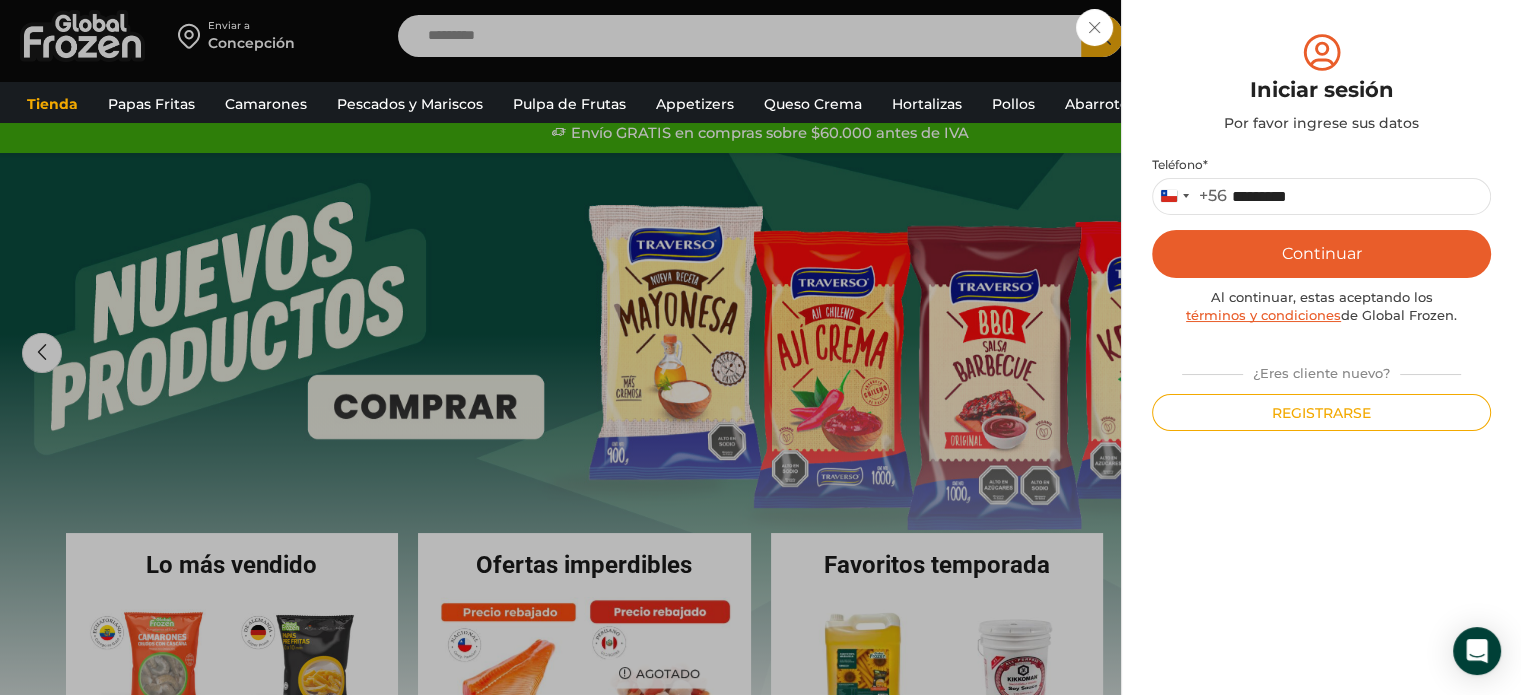click on "Continuar" at bounding box center [1321, 254] 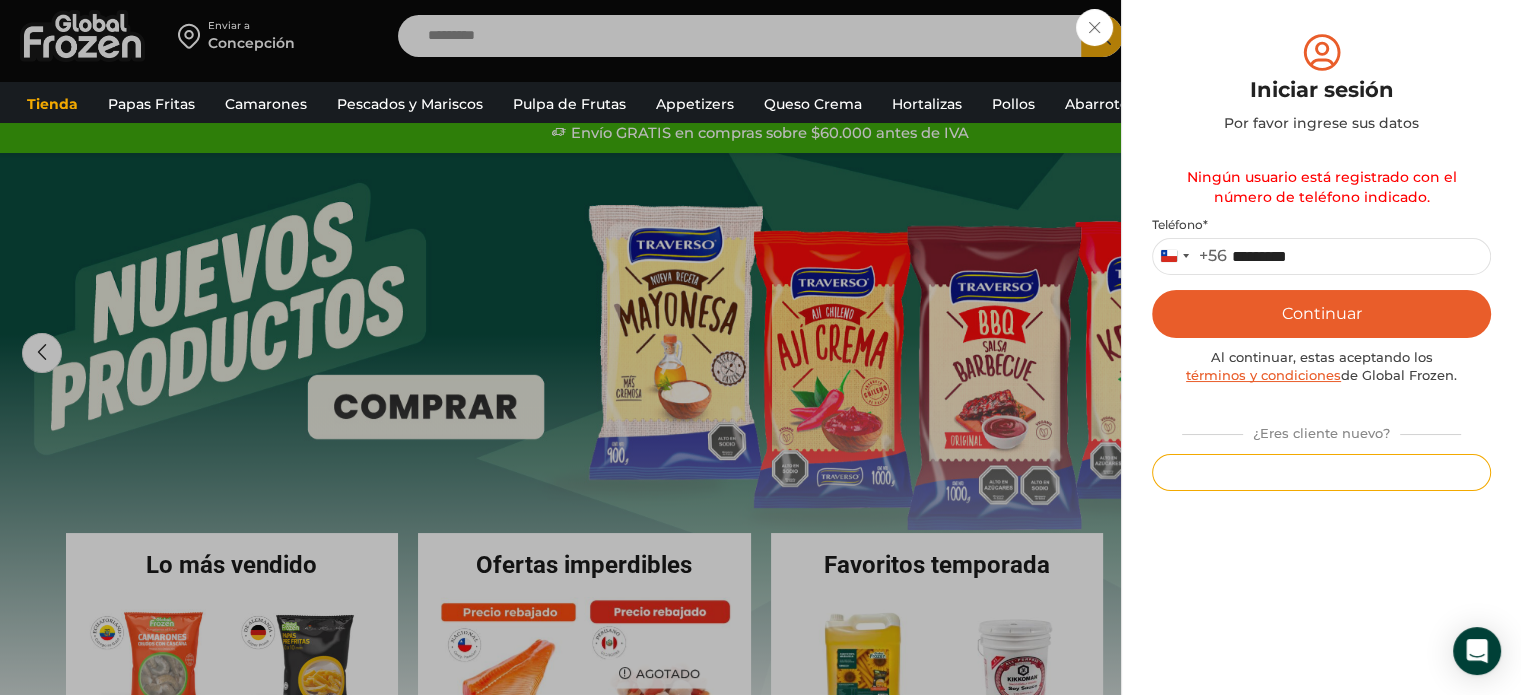 click on "Registrarse" at bounding box center [1321, 472] 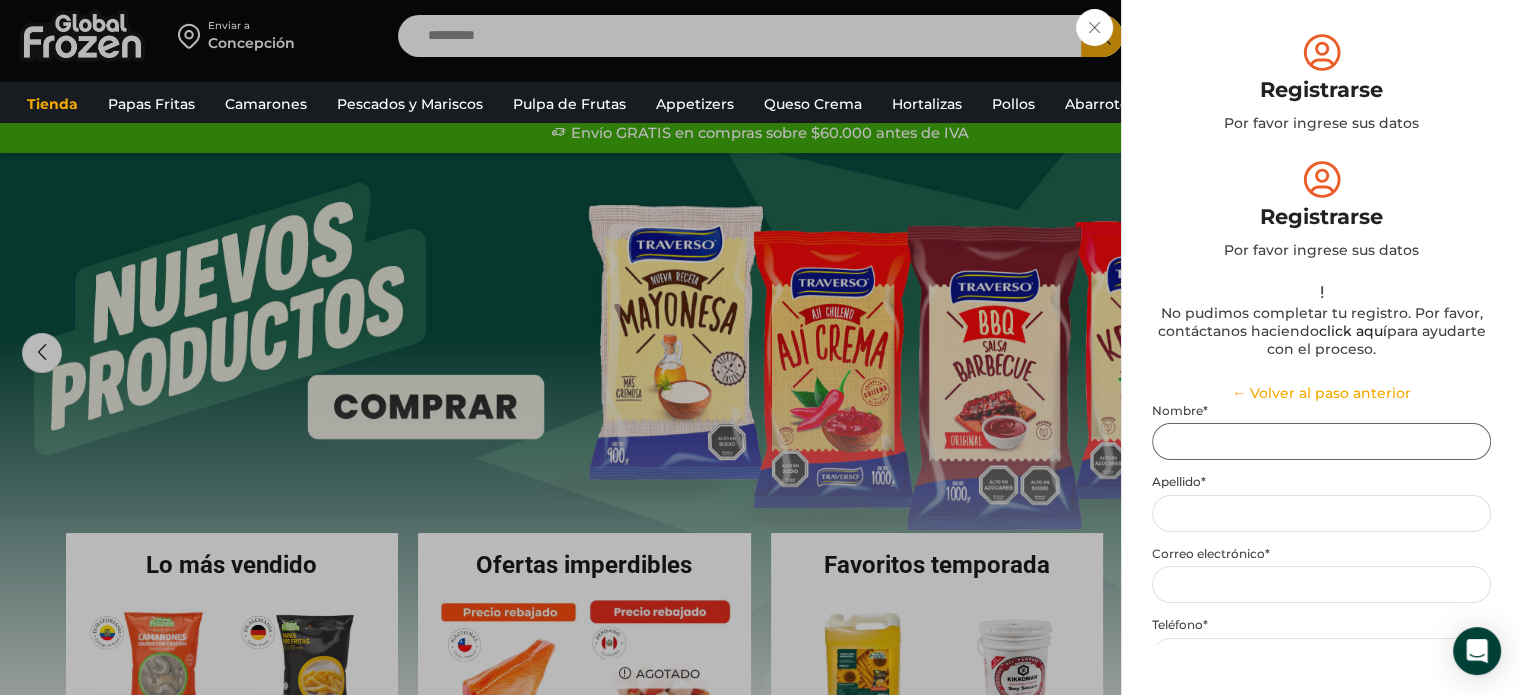 click on "Nombre  *" at bounding box center [1321, 441] 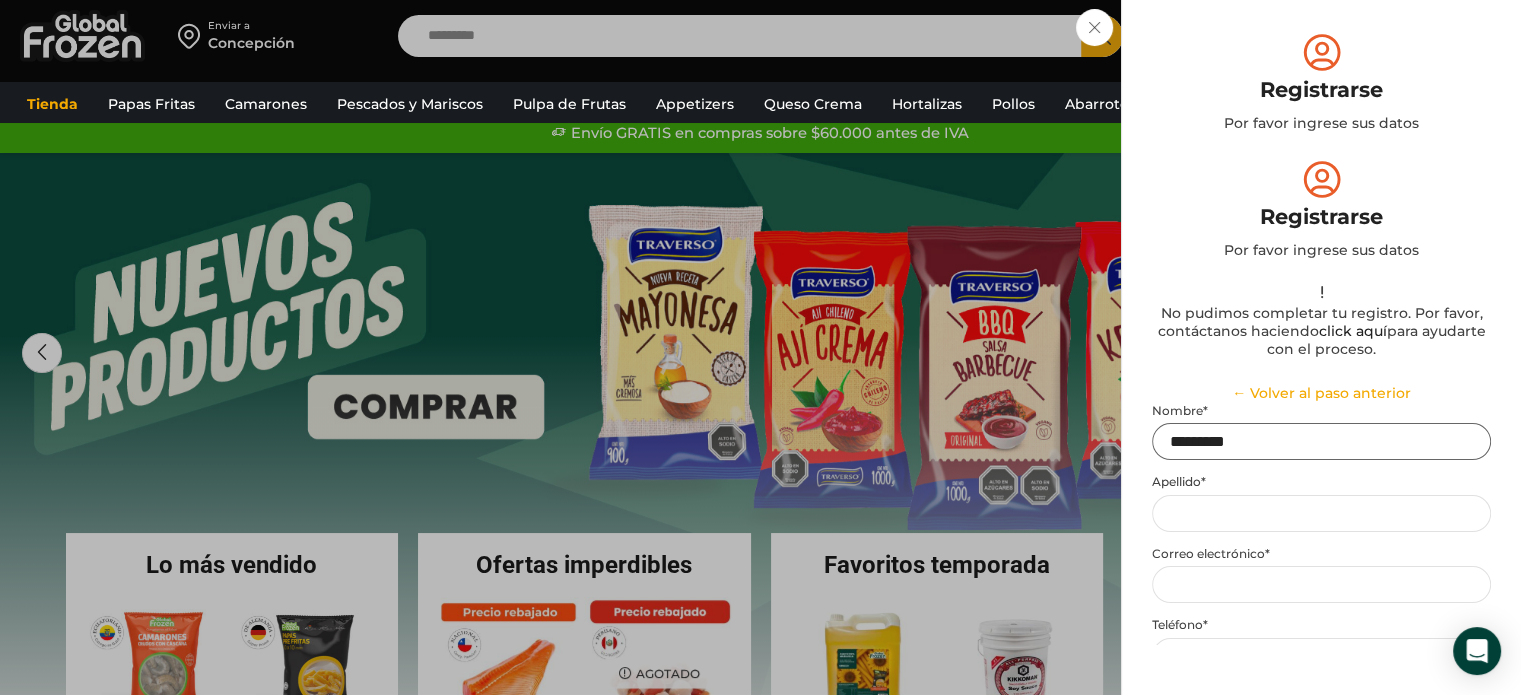 type on "********" 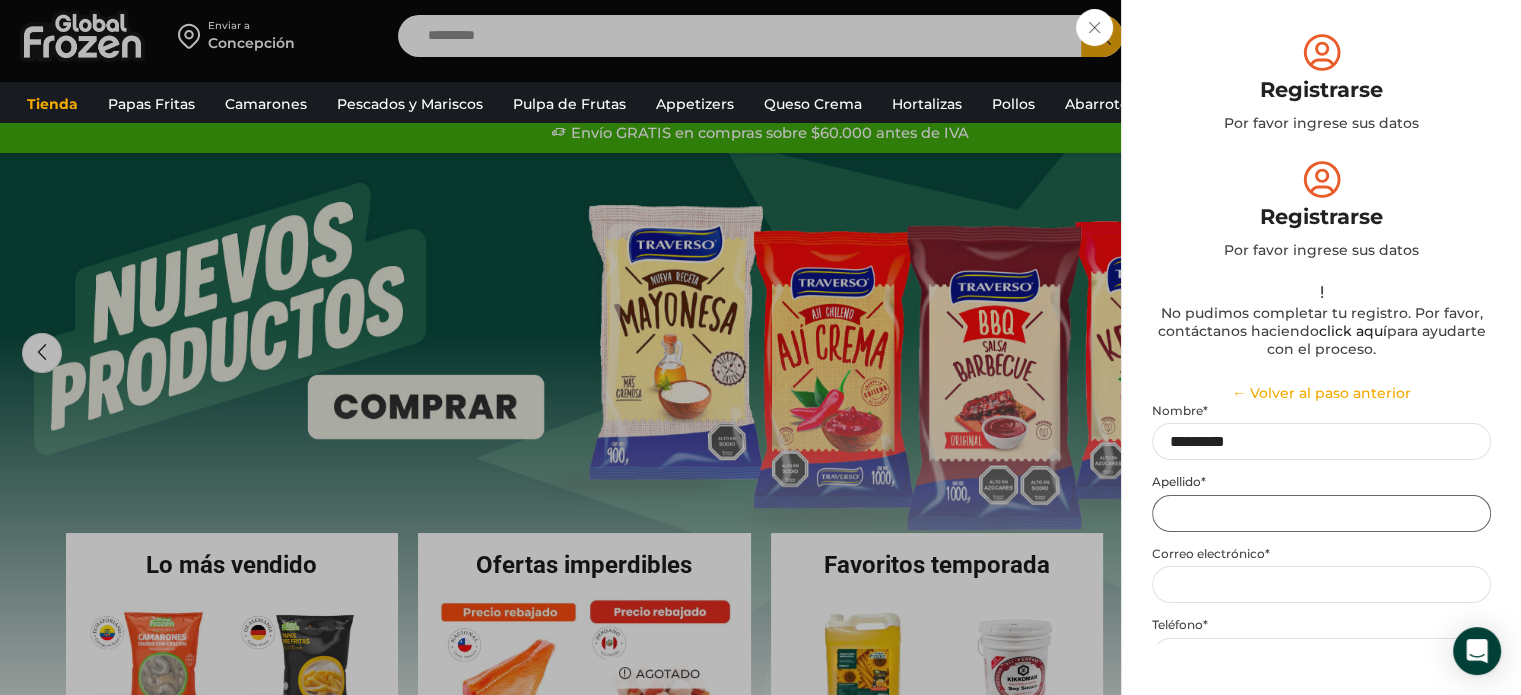 click on "Apellido  *" at bounding box center [1321, 513] 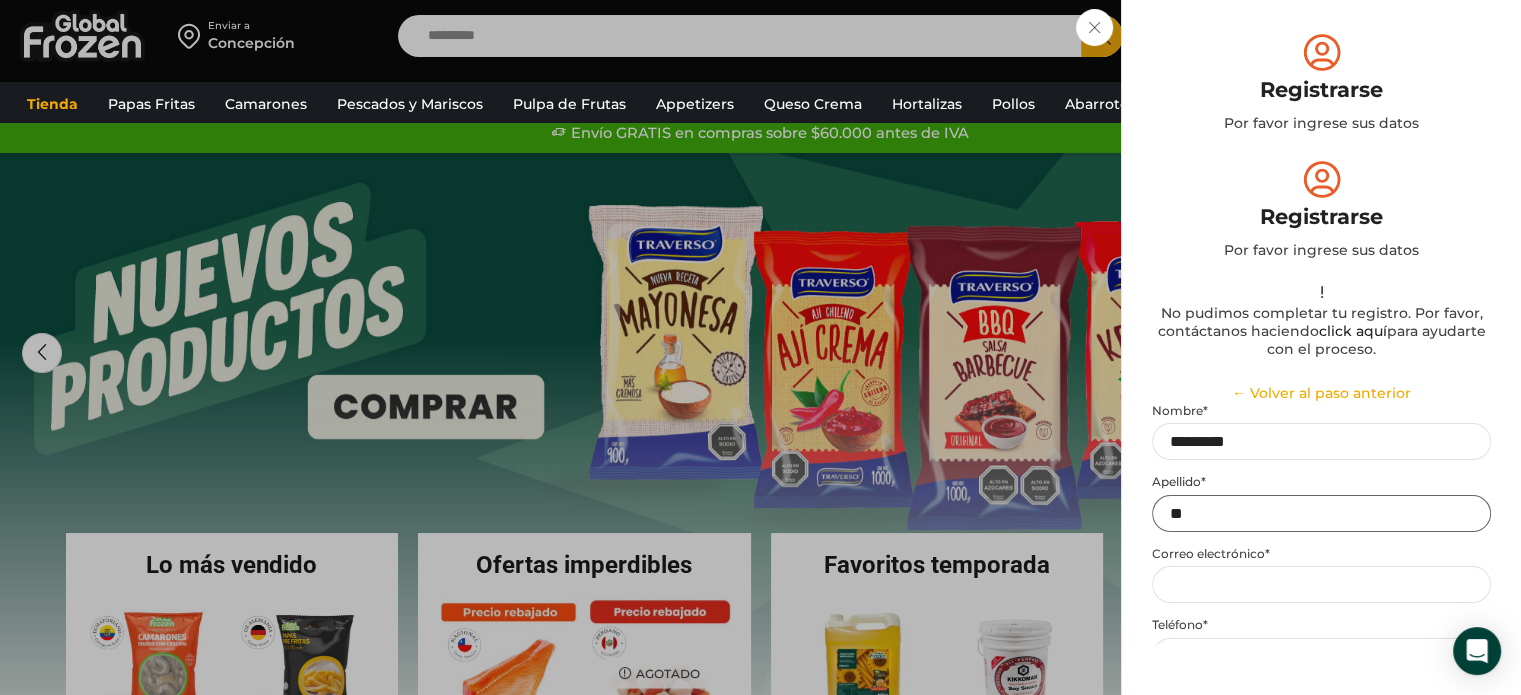 type on "**" 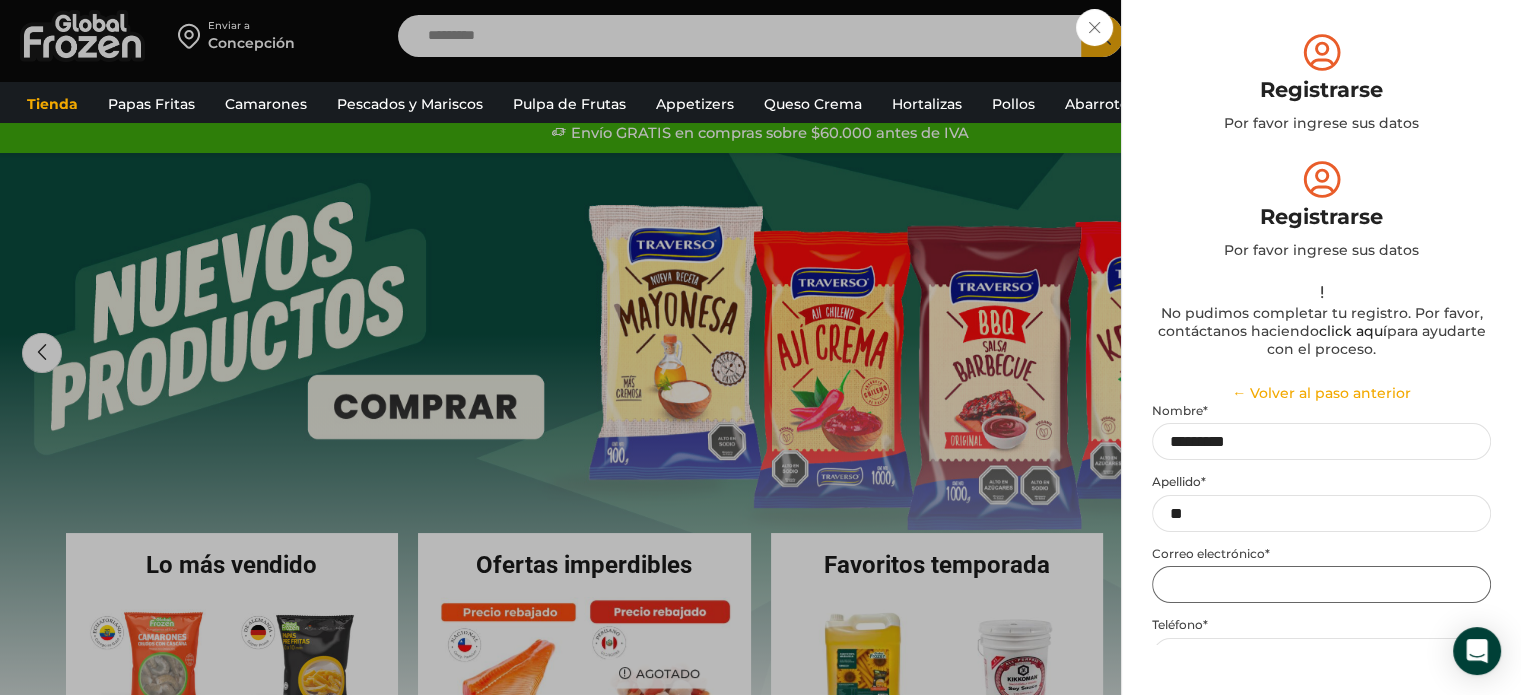 click on "Email address                                          *" at bounding box center [1321, 584] 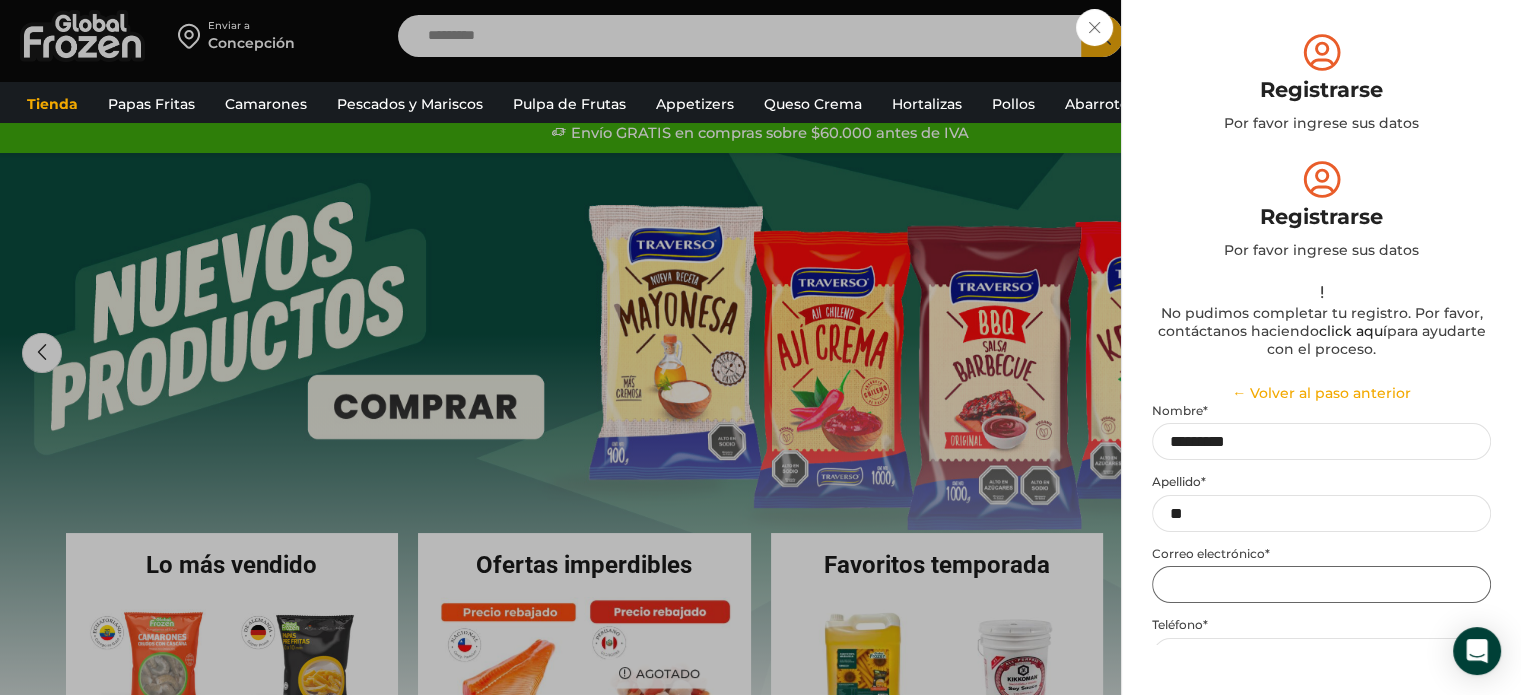 type on "**********" 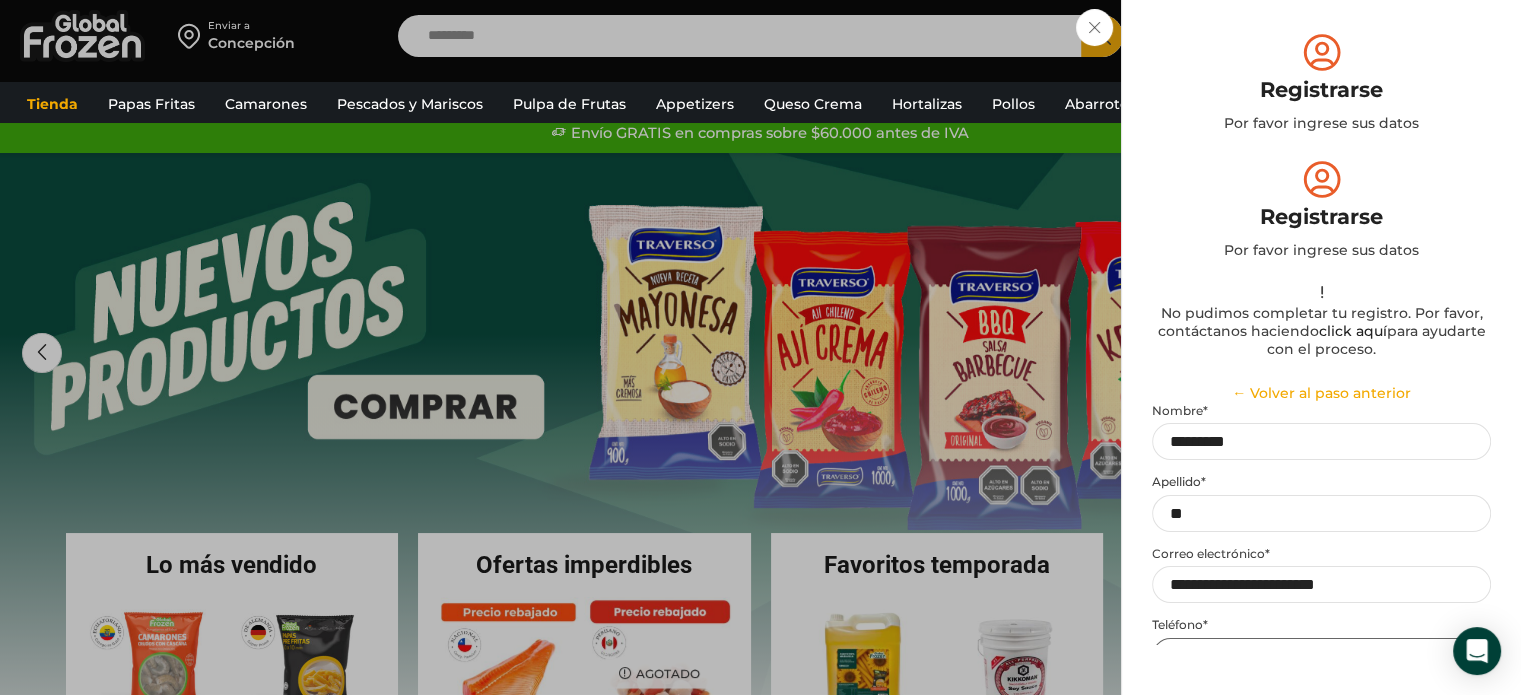 click on "Teléfono  *" at bounding box center (1321, 656) 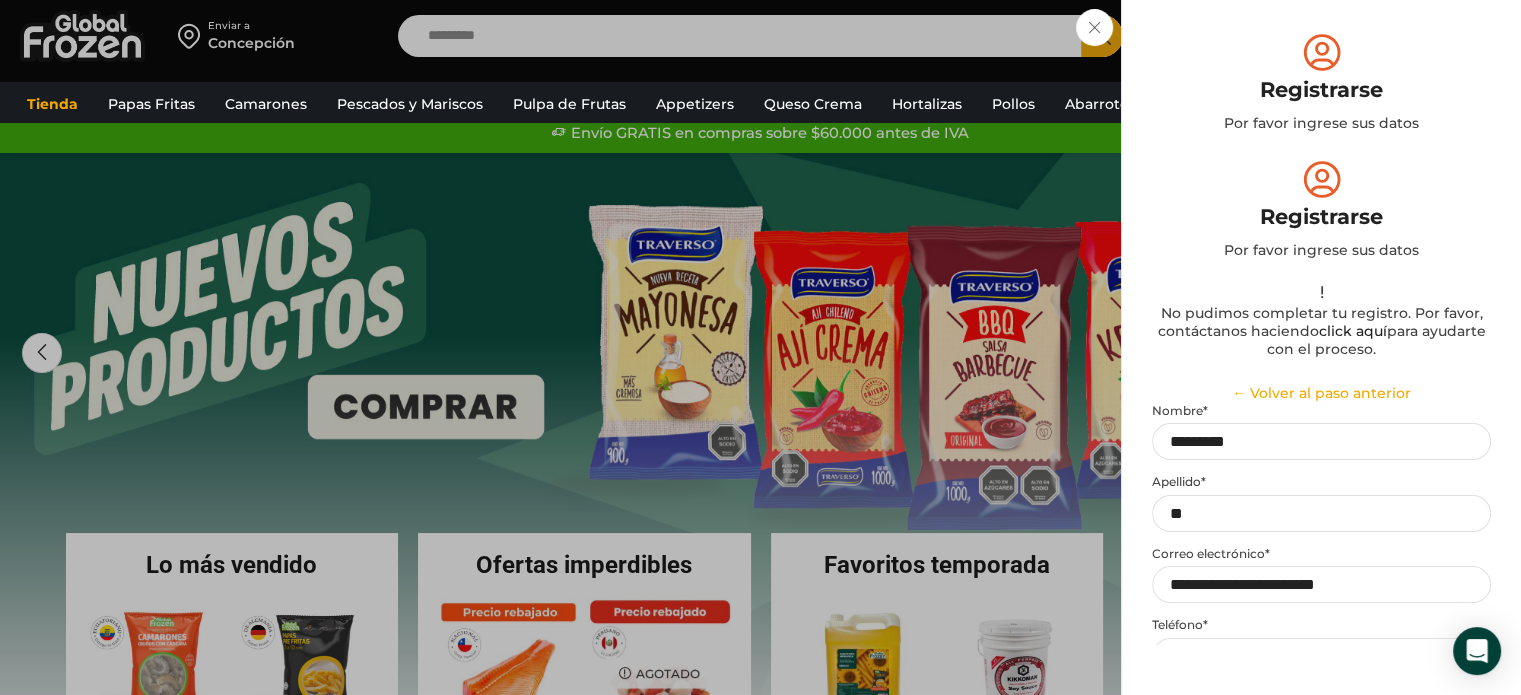 click on "Nombre de fantasía  *" at bounding box center (1321, 728) 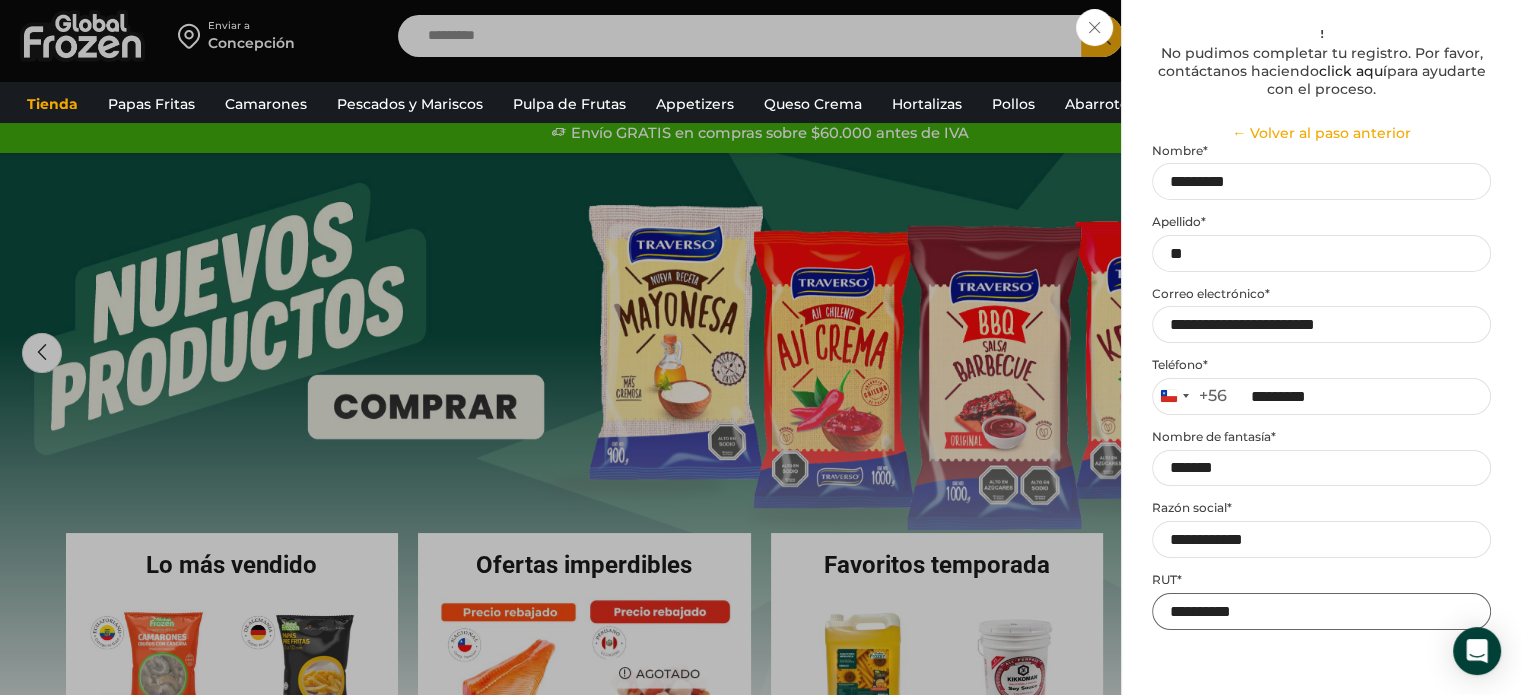 scroll, scrollTop: 287, scrollLeft: 0, axis: vertical 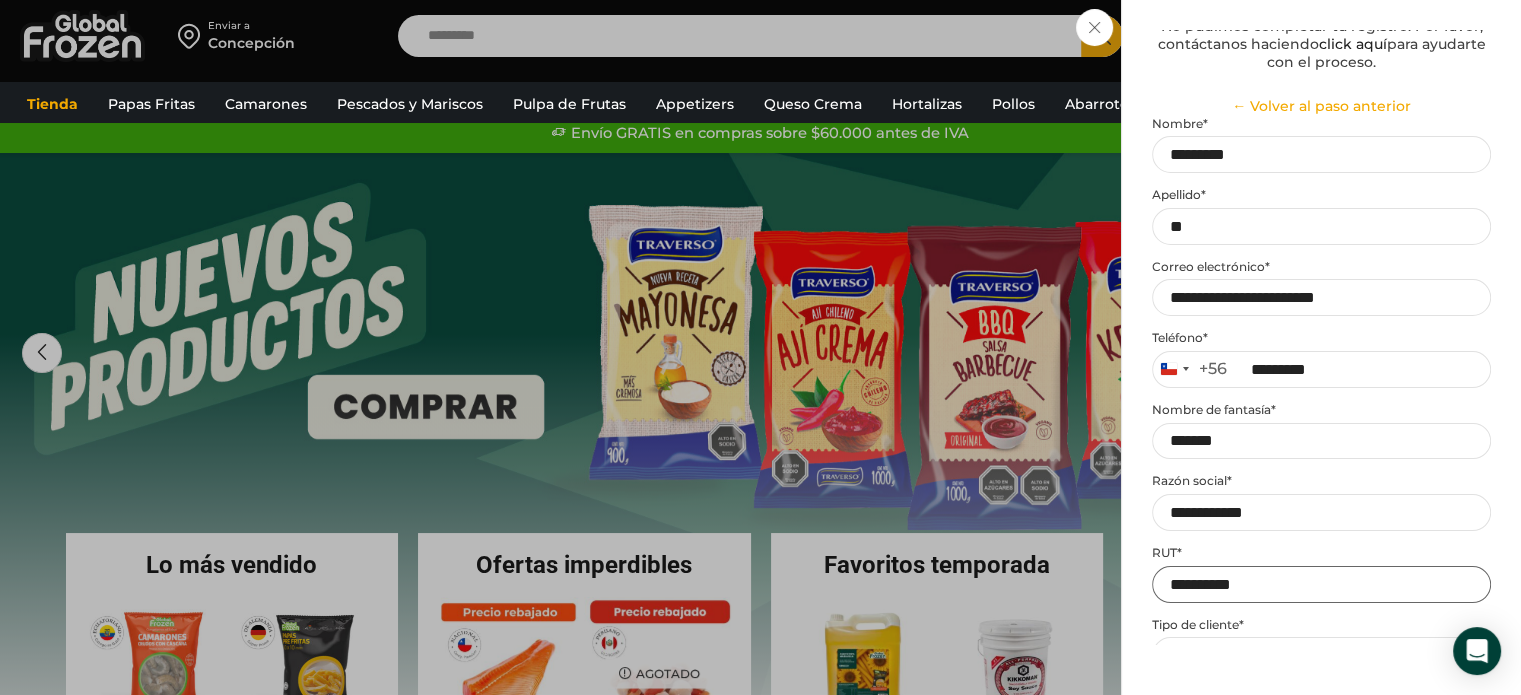 type on "**********" 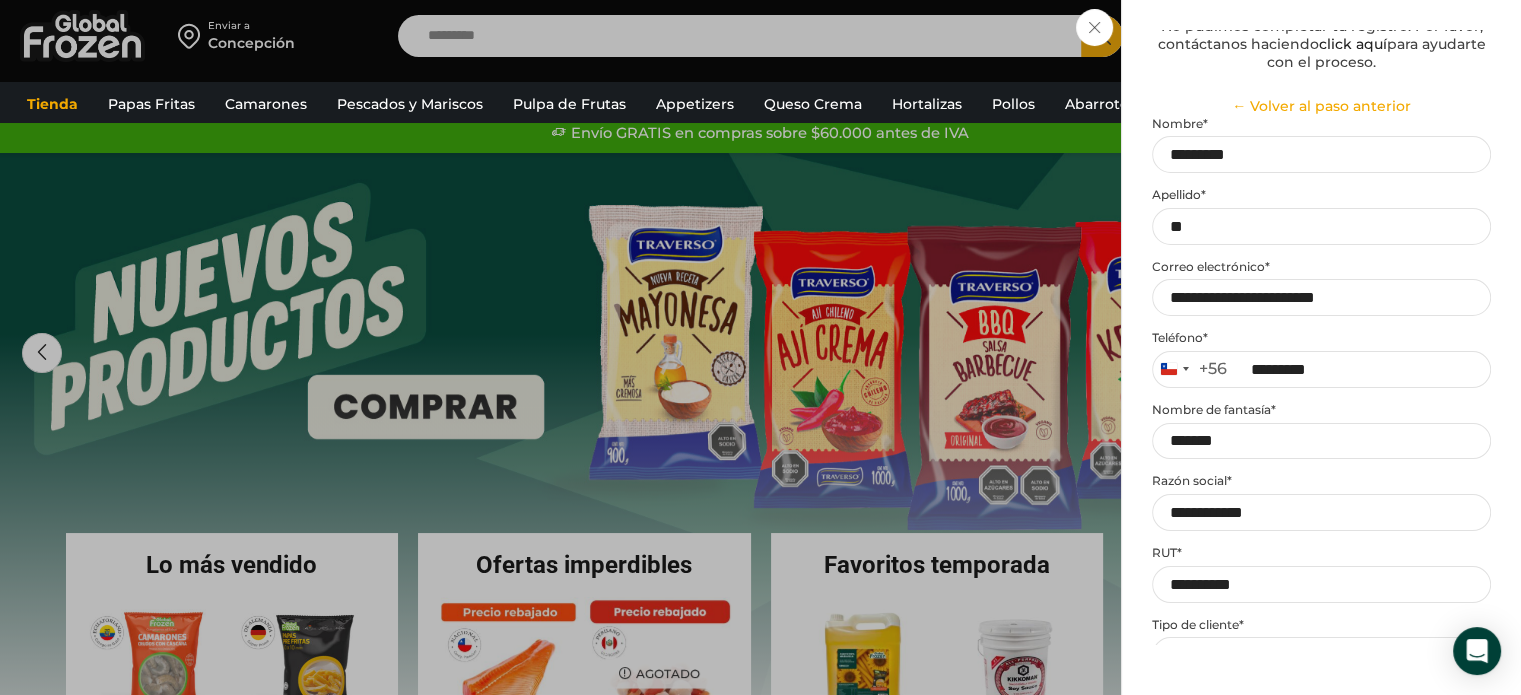 click on "**********" at bounding box center (1320, 655) 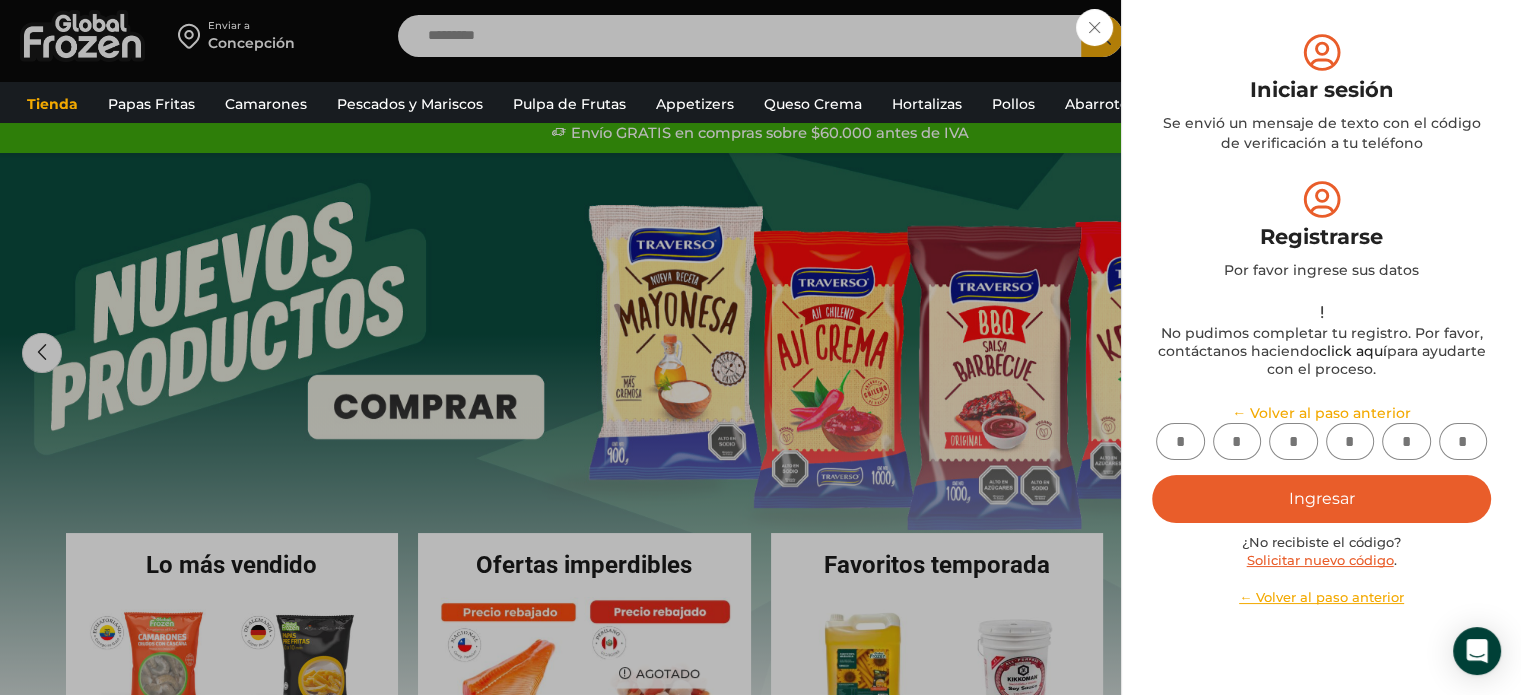 scroll, scrollTop: 0, scrollLeft: 0, axis: both 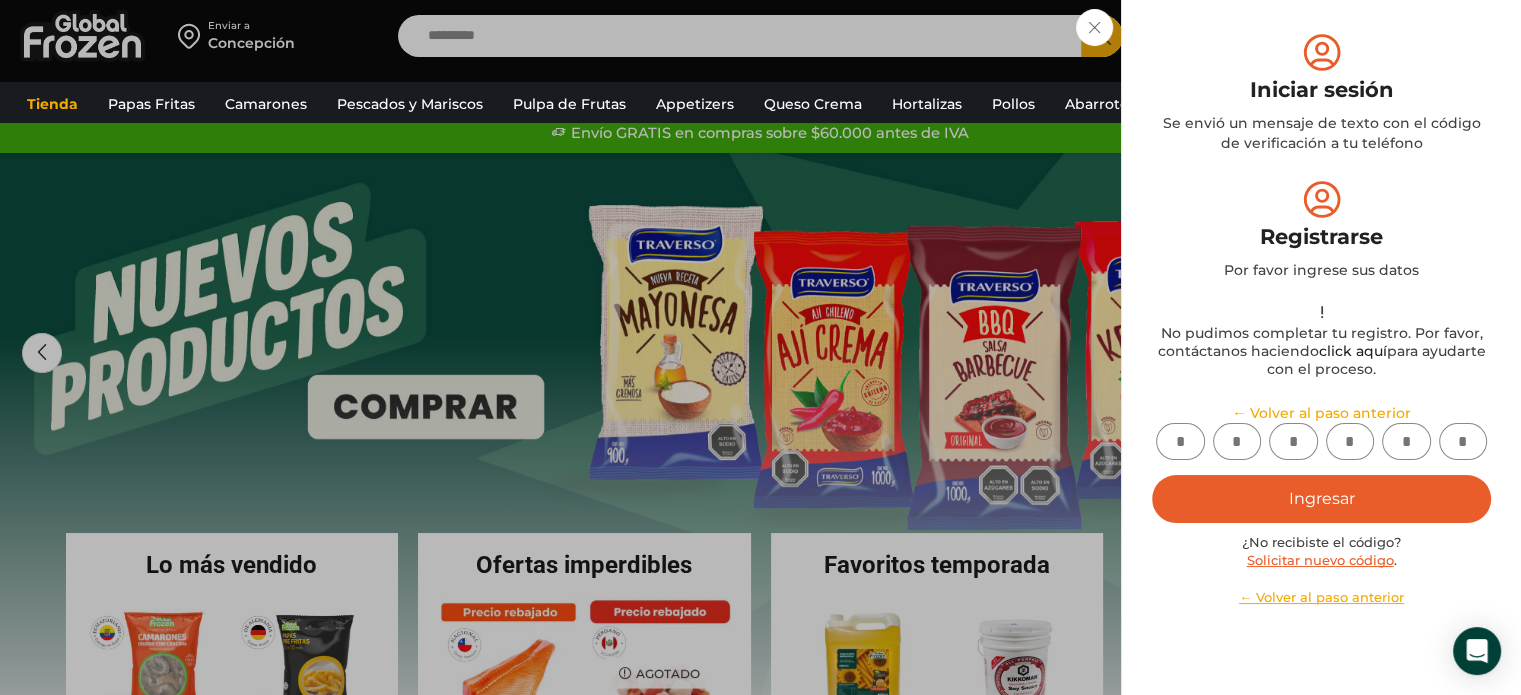 drag, startPoint x: 1216, startPoint y: 214, endPoint x: 1184, endPoint y: 194, distance: 37.735924 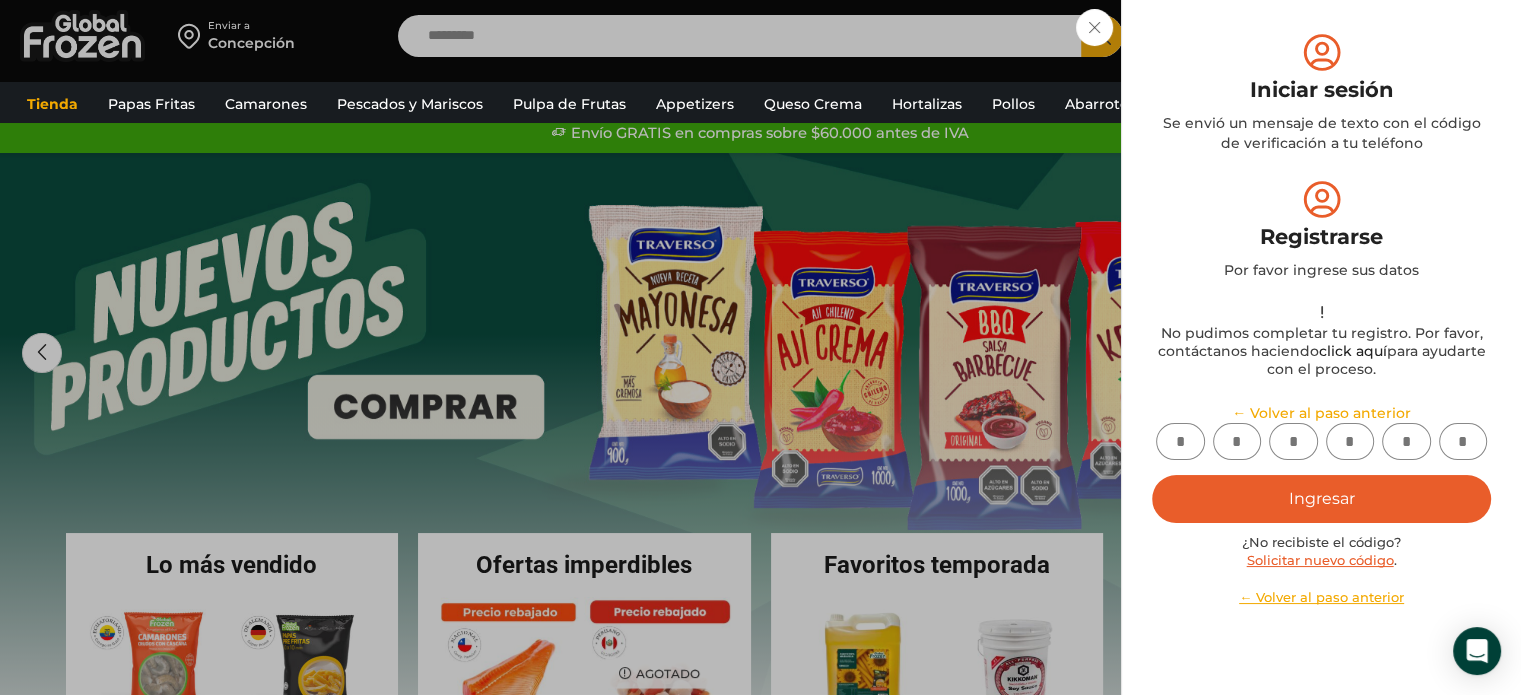 type on "*" 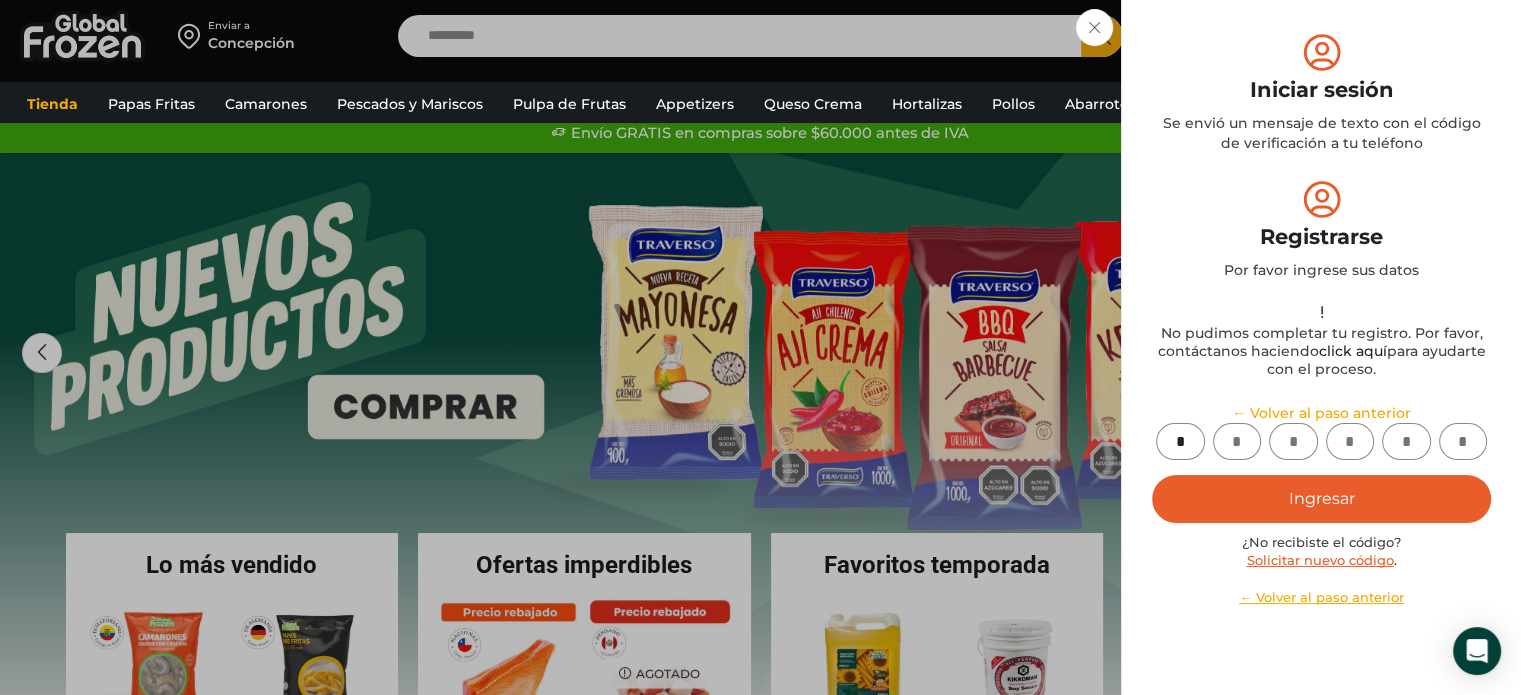 type on "*" 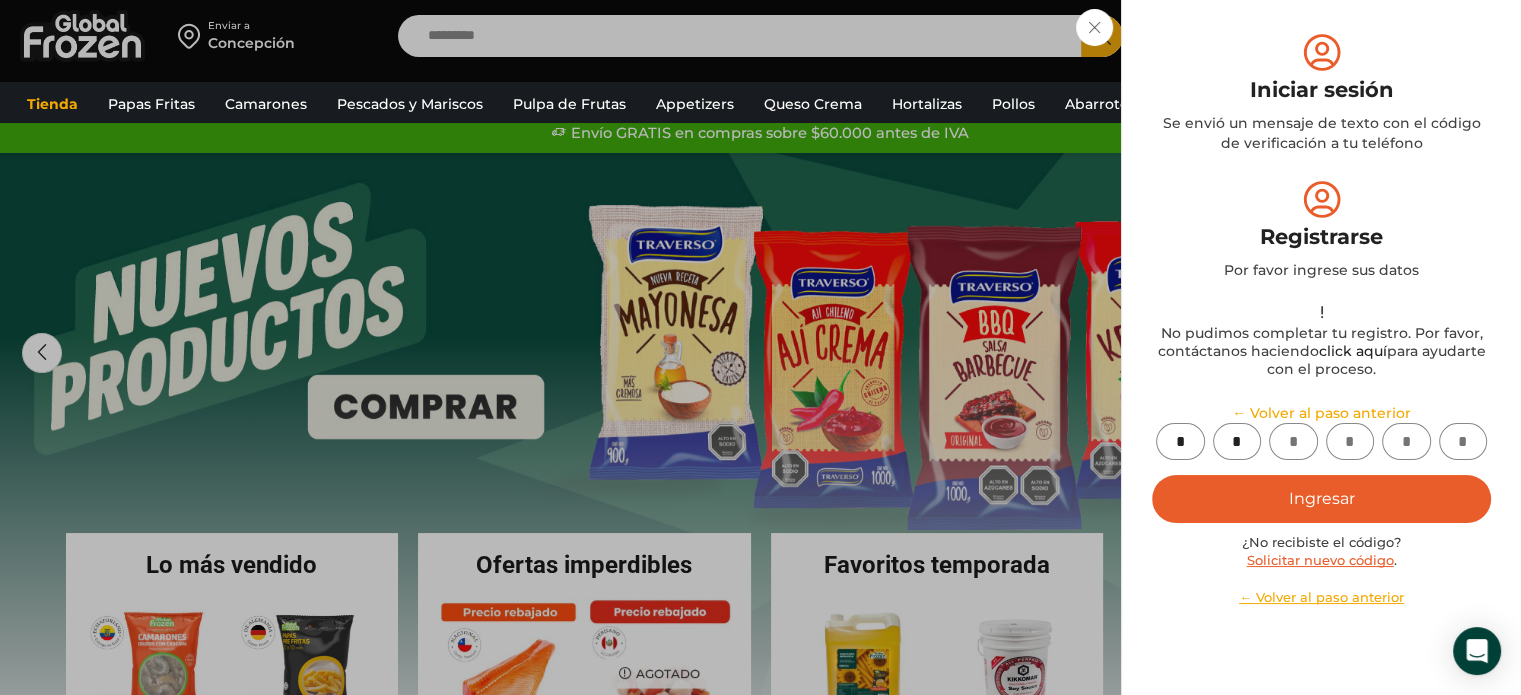 type on "*" 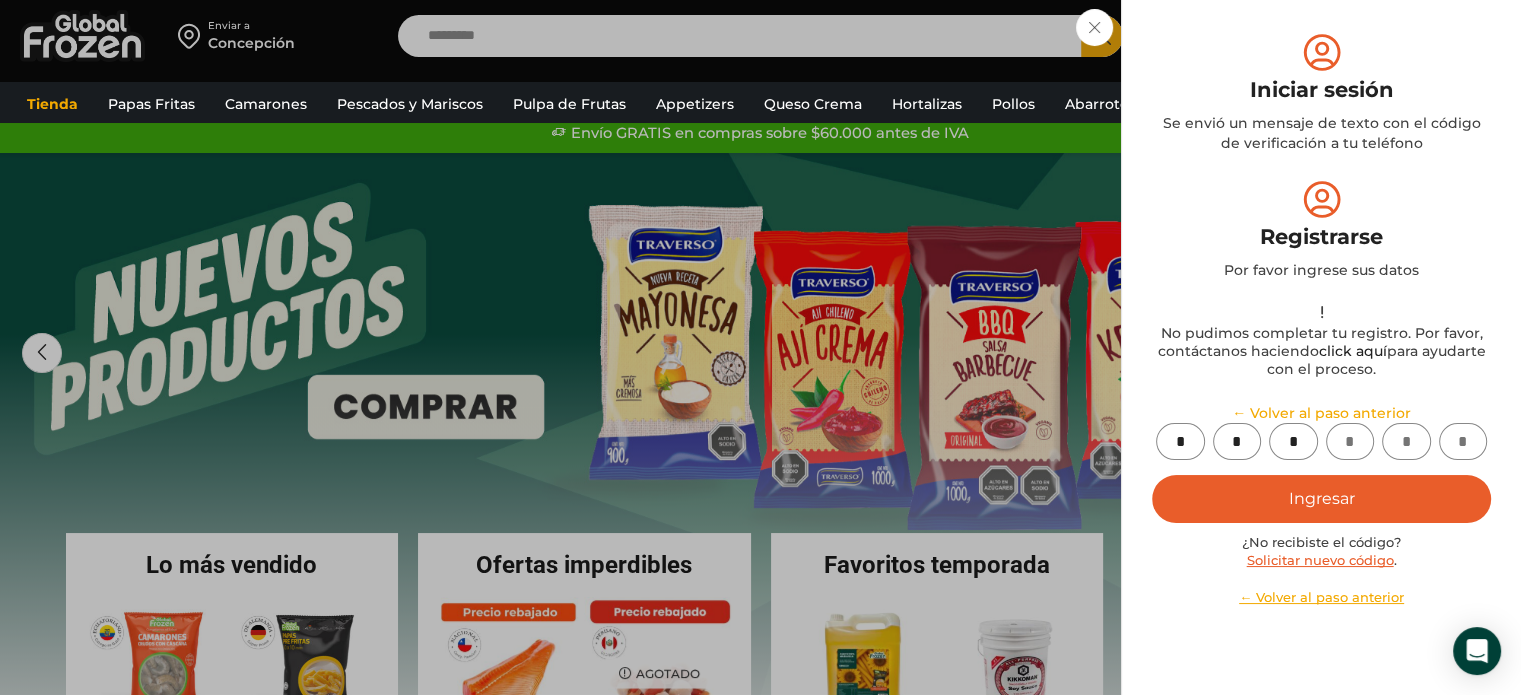 type on "*" 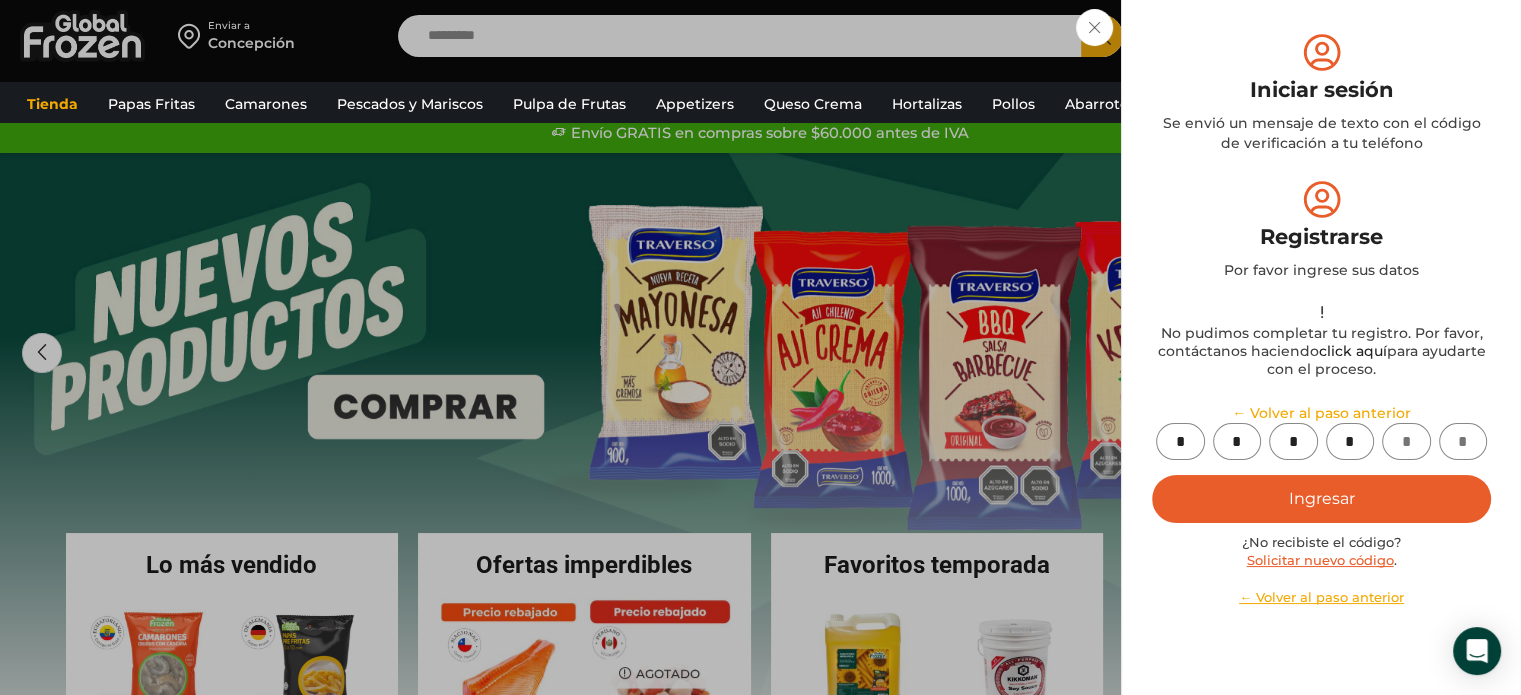 type on "*" 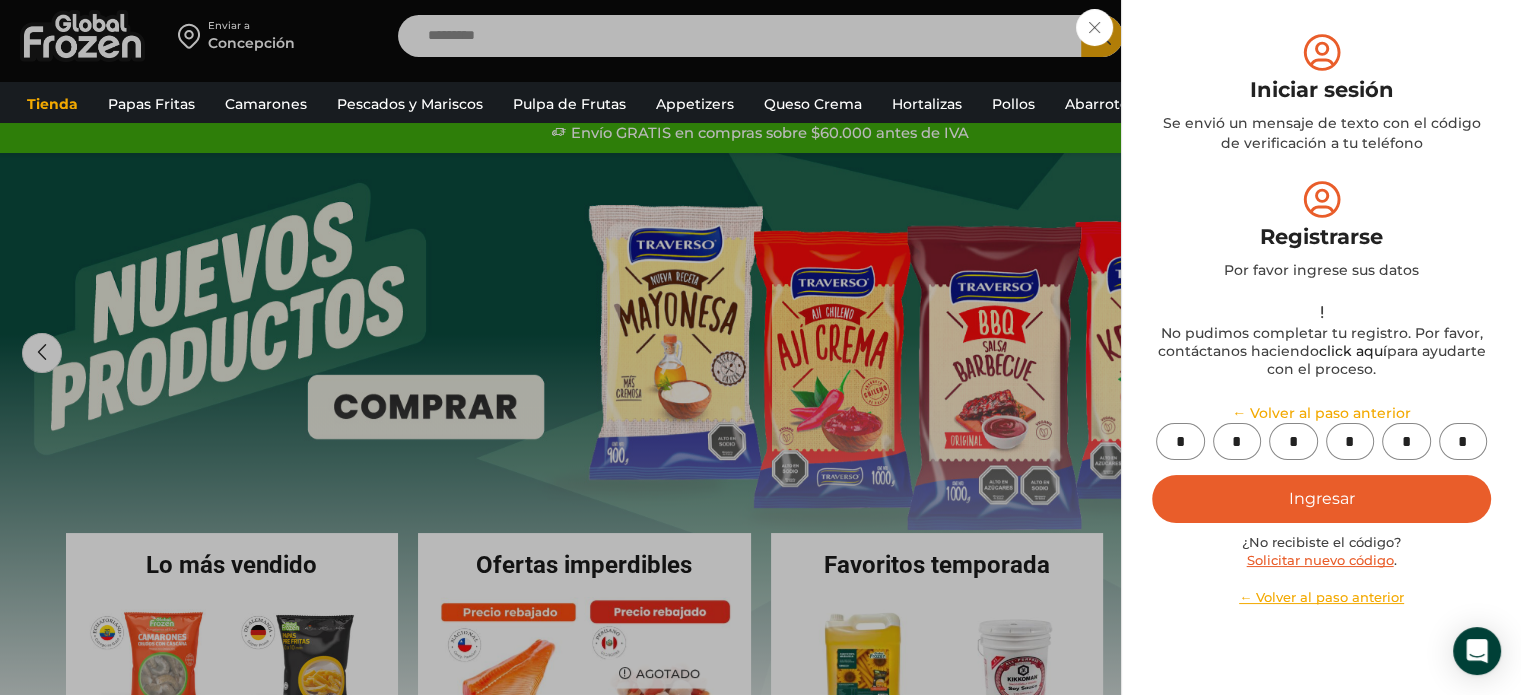 click on "Ingresar" at bounding box center (1321, 499) 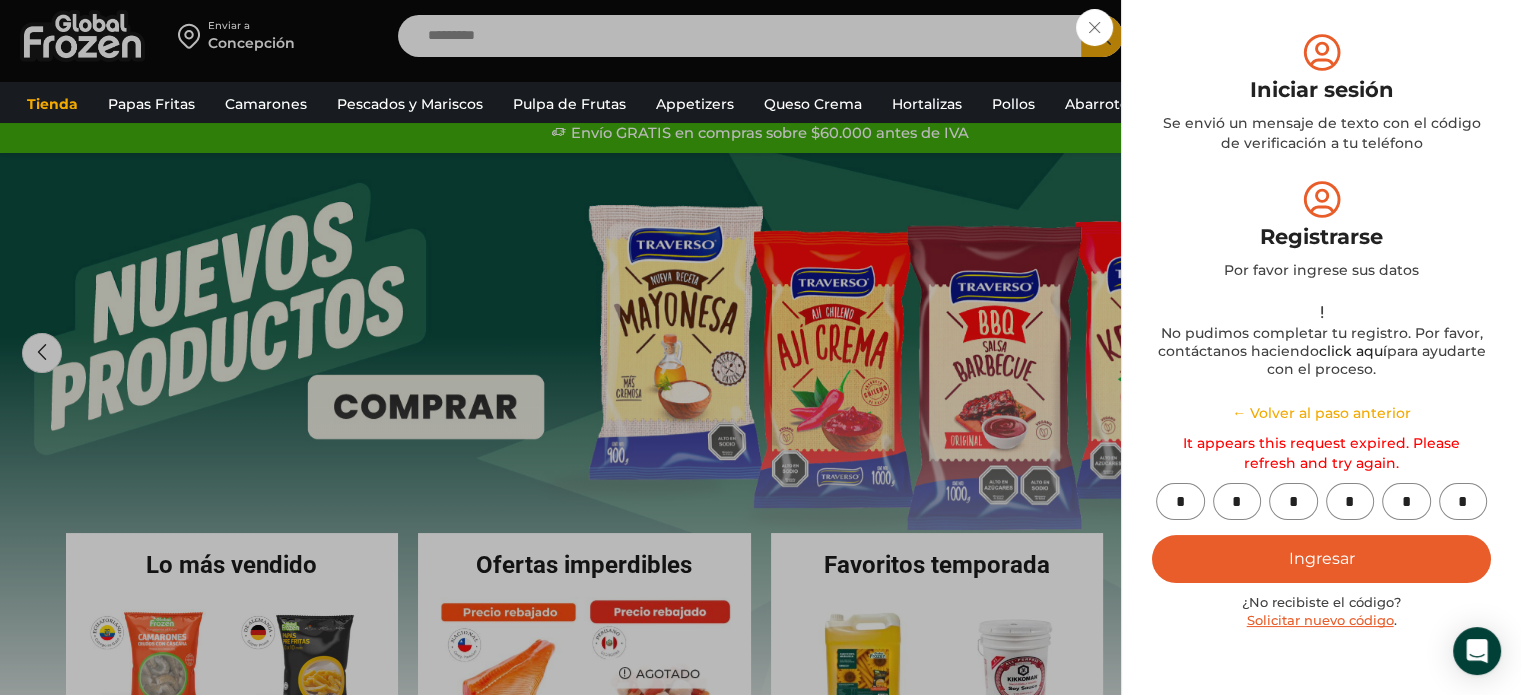 click on "It appears this request expired. Please refresh and try again.
*
*
*
*
*
*
Ingresar
¿No recibiste el código?
Solicitar nuevo código .
← Volver al paso anterior" at bounding box center (1321, 545) 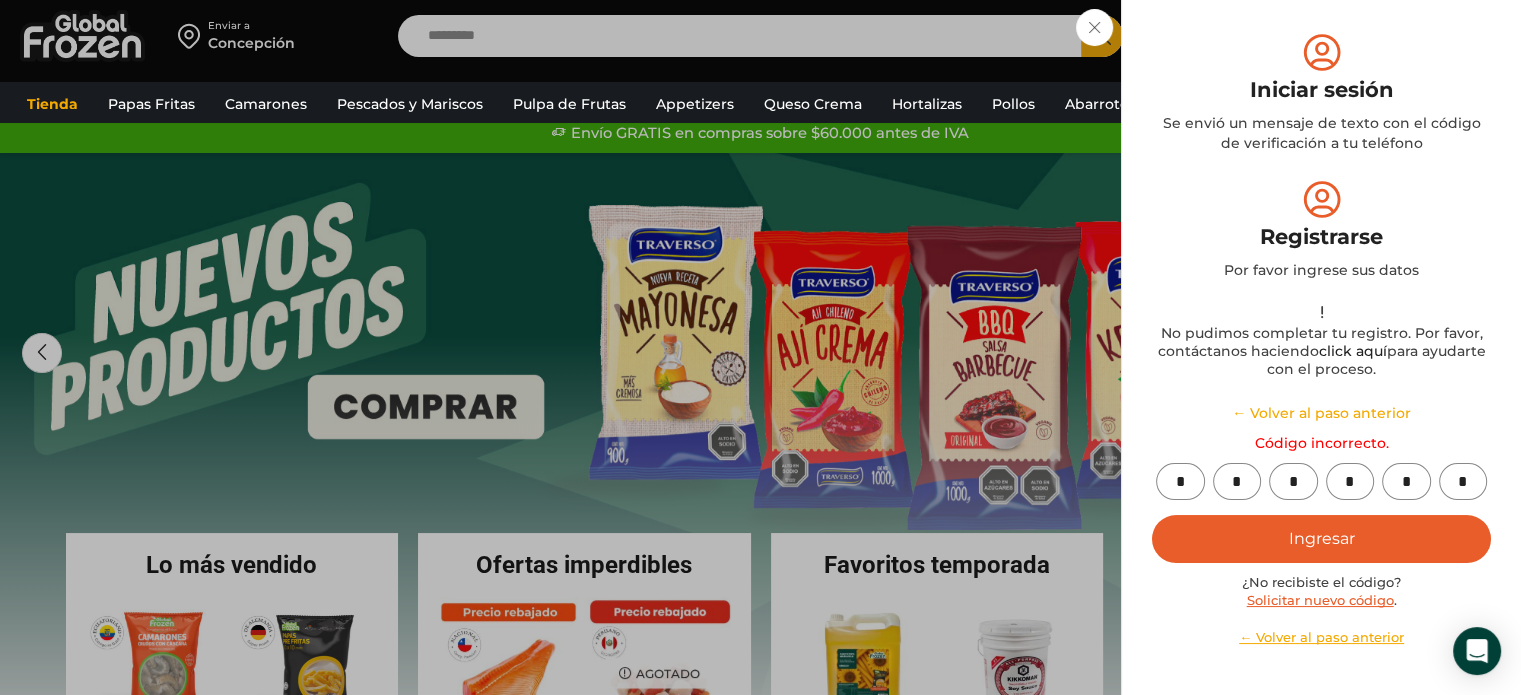 click on "Ingresar" at bounding box center (1321, 539) 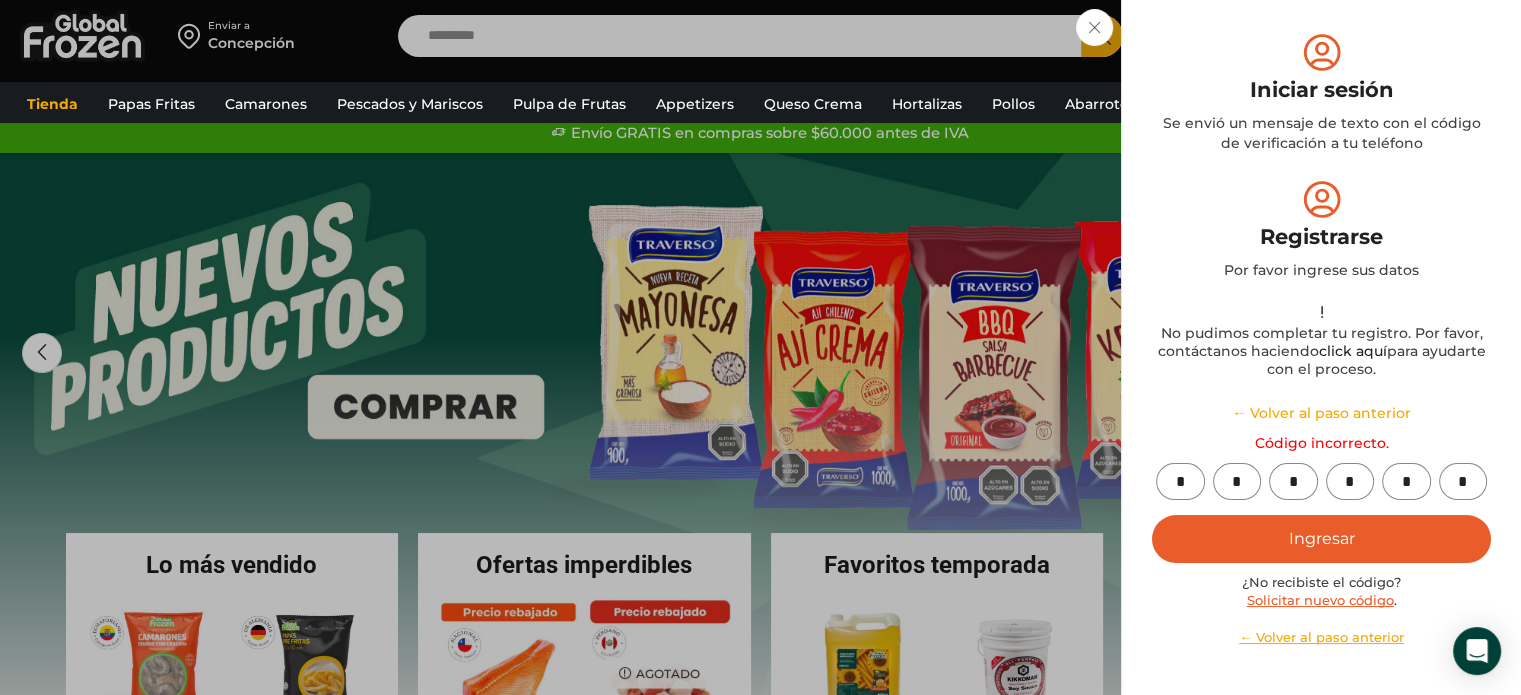 click on "Solicitar nuevo código" at bounding box center (1320, 600) 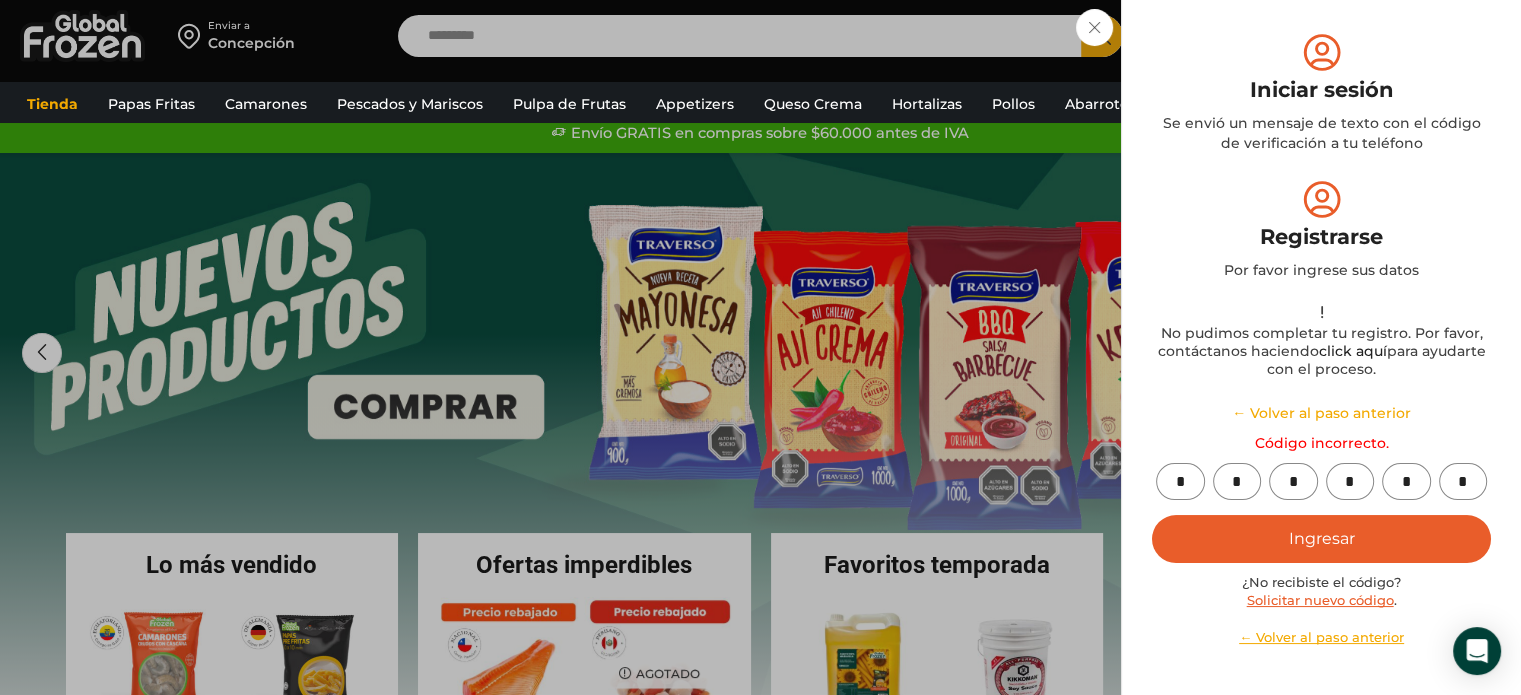 click on "Solicitar nuevo código" at bounding box center (1320, 600) 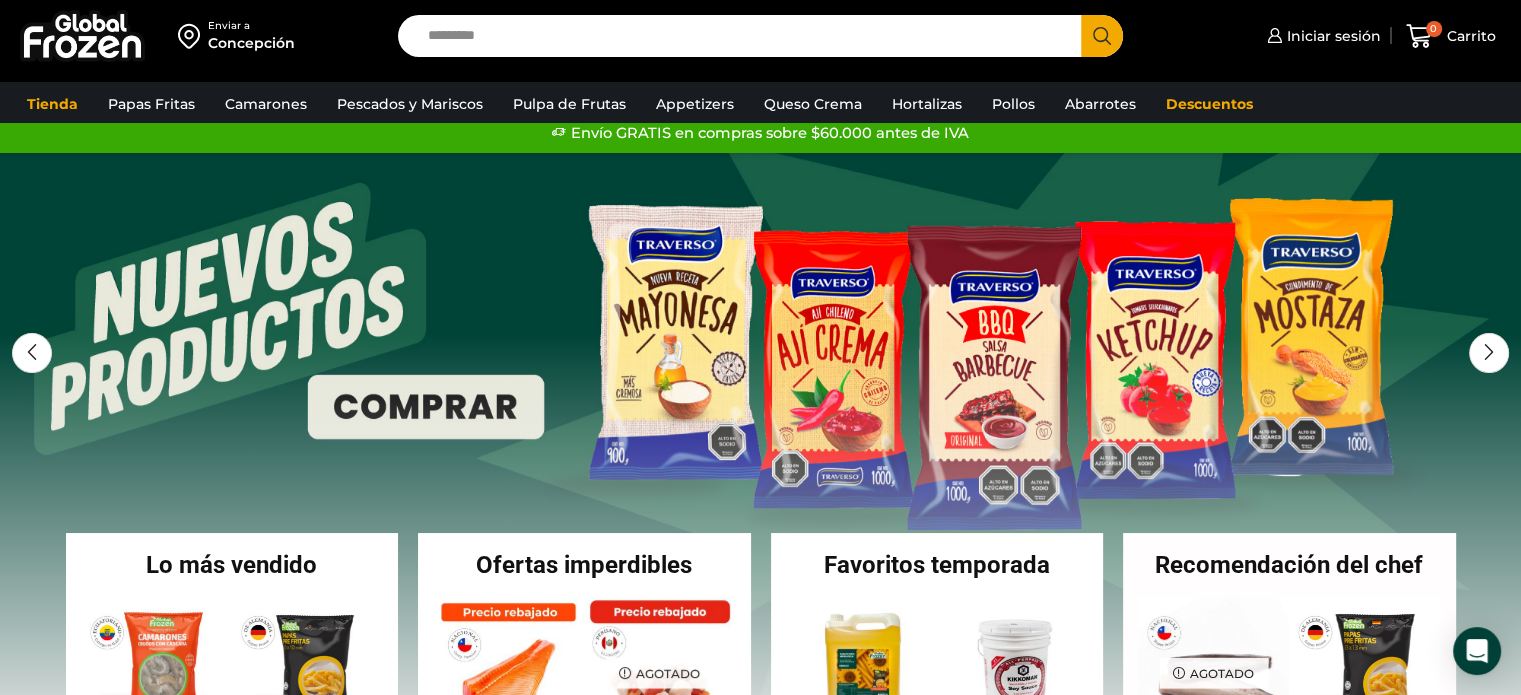 type on "*" 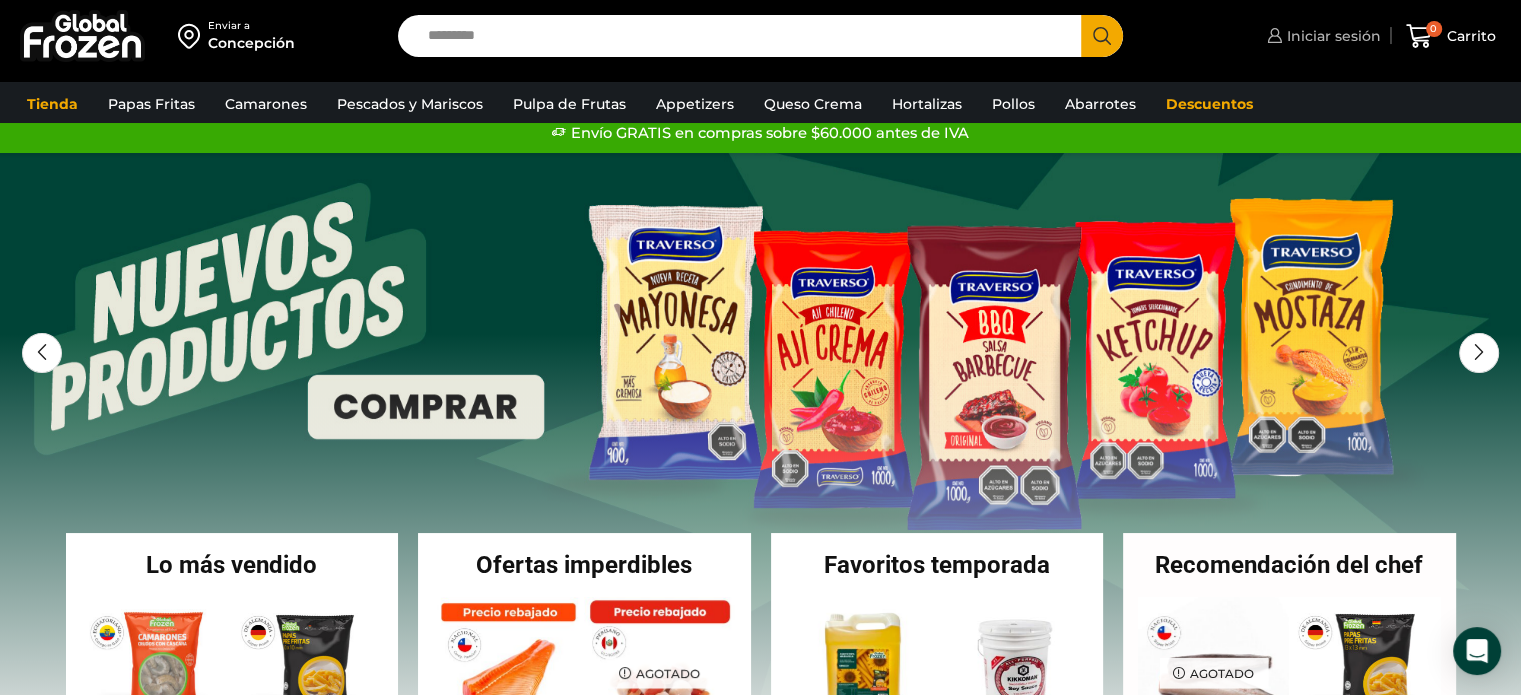 click on "Iniciar sesión" at bounding box center [1331, 36] 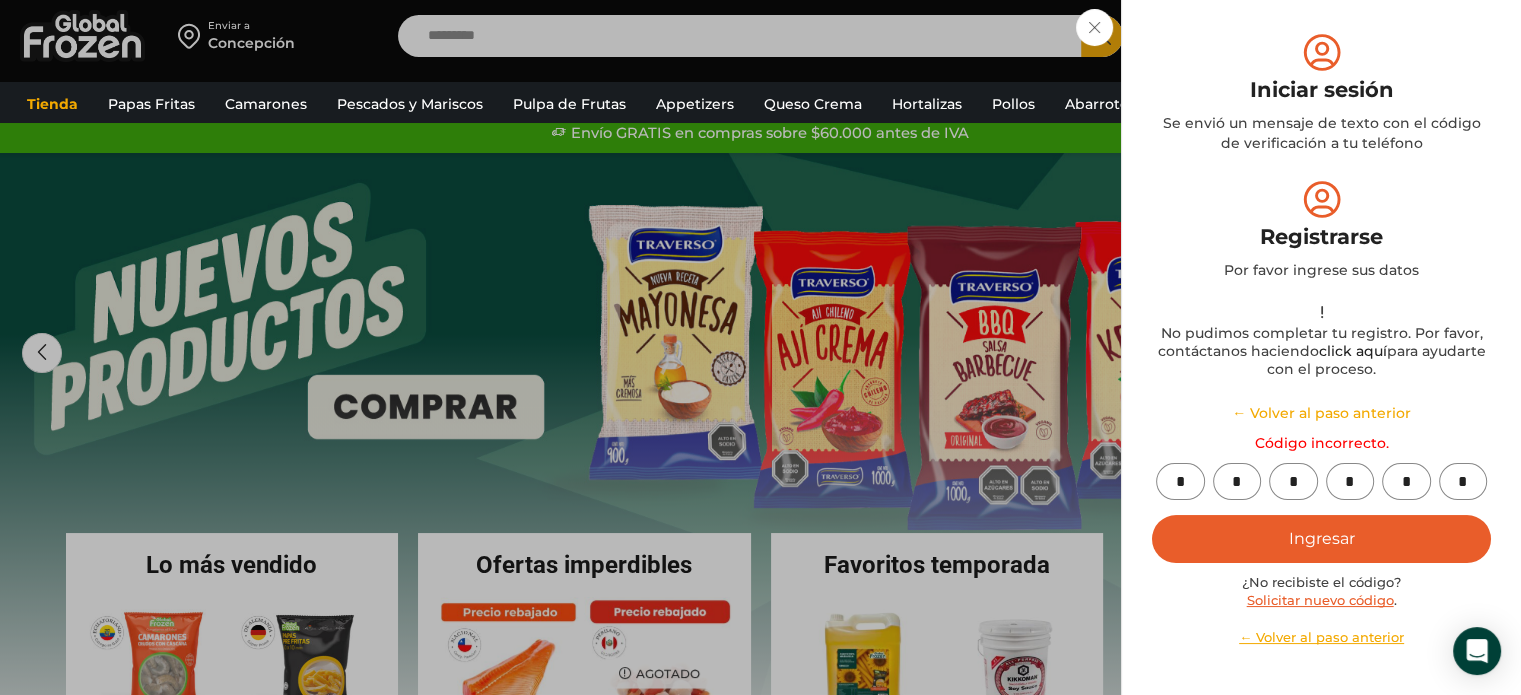 drag, startPoint x: 1453, startPoint y: 232, endPoint x: 1468, endPoint y: 235, distance: 15.297058 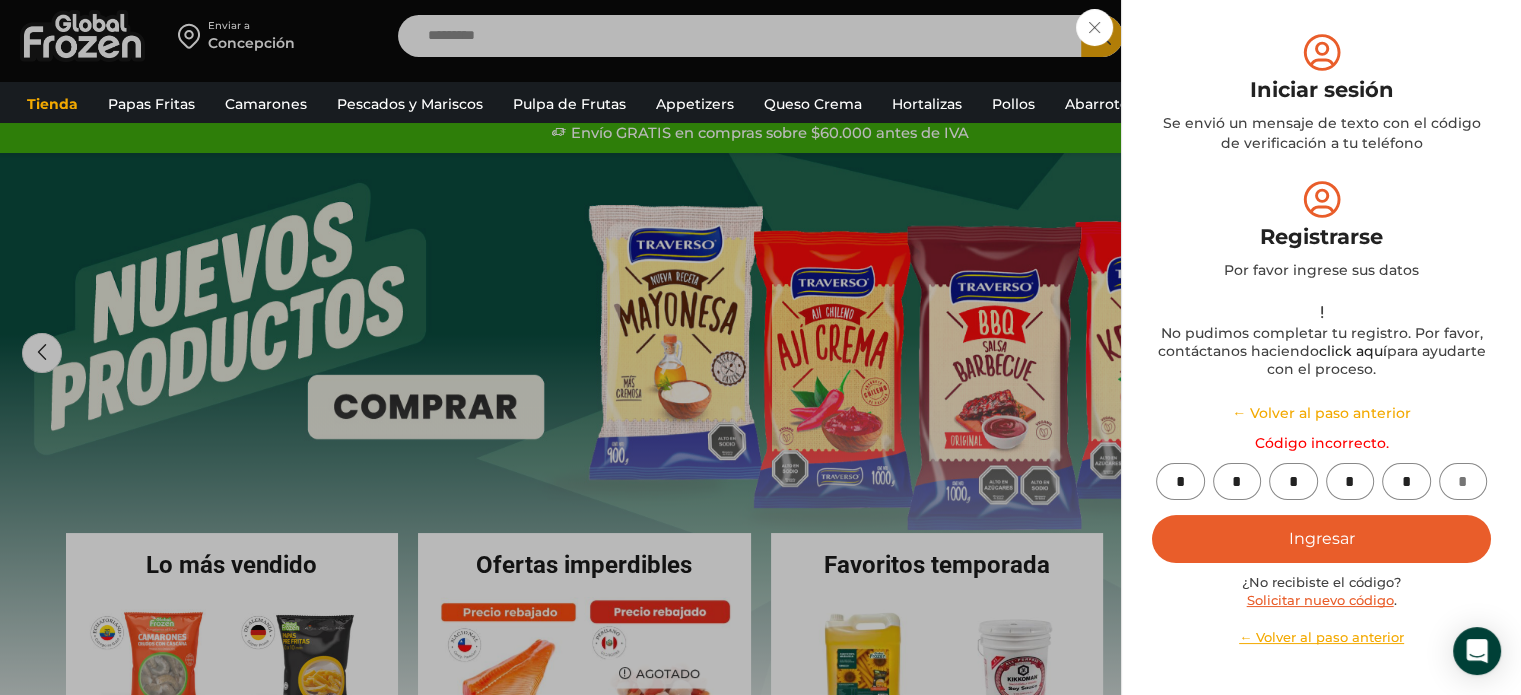 type 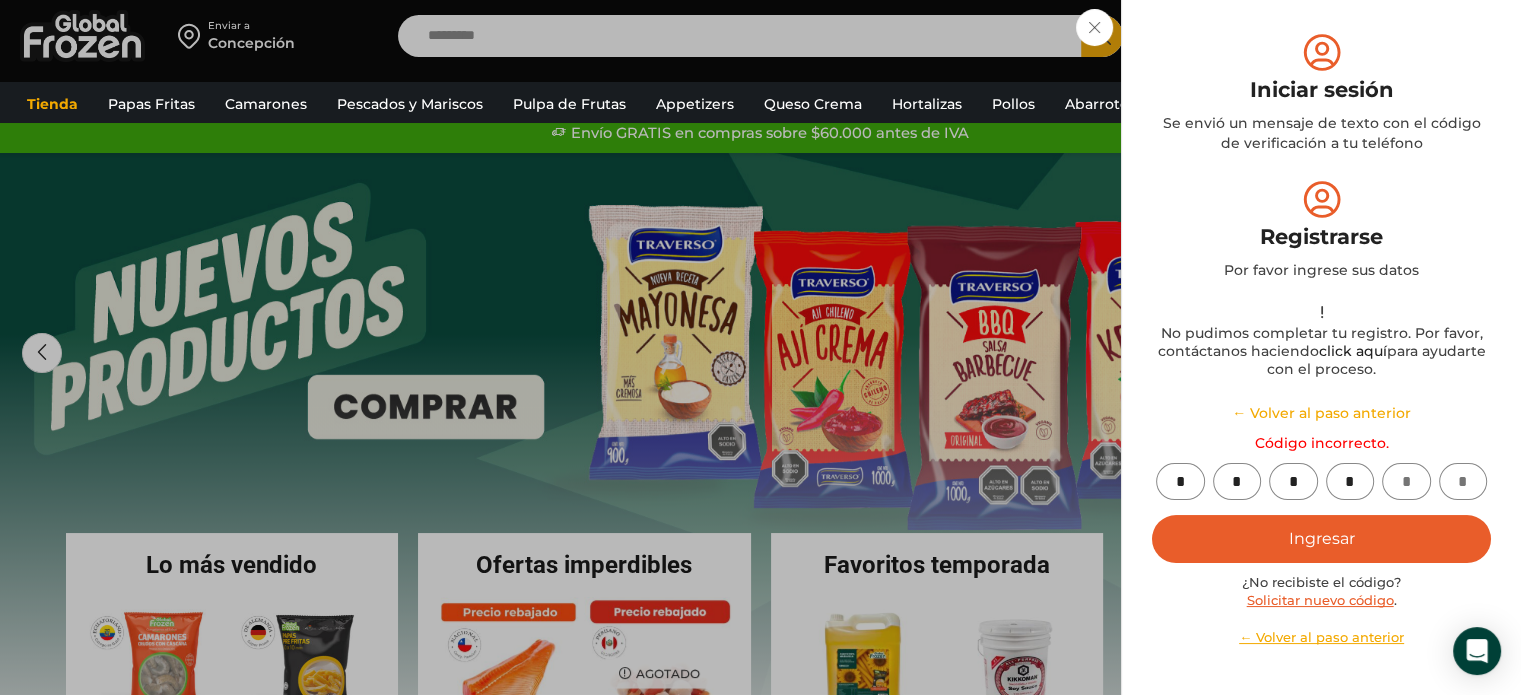 type 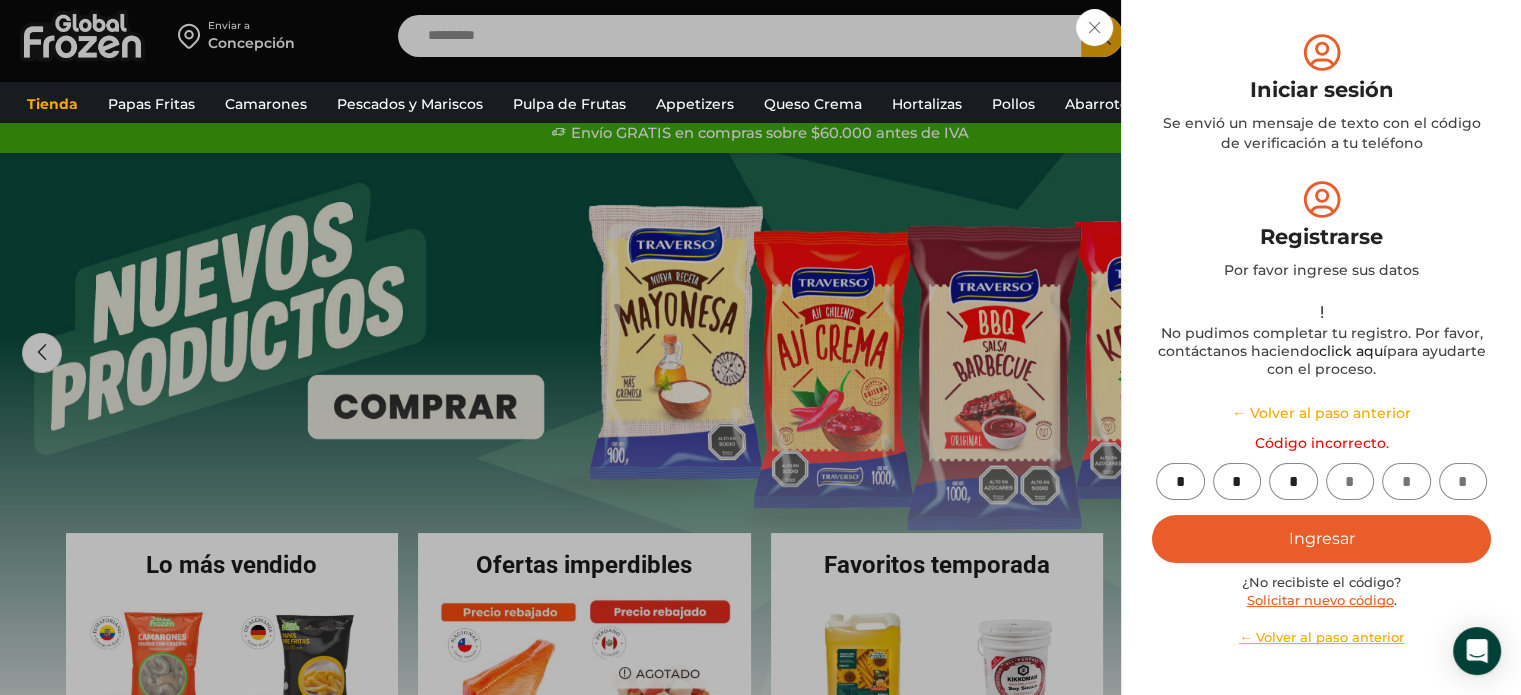 type 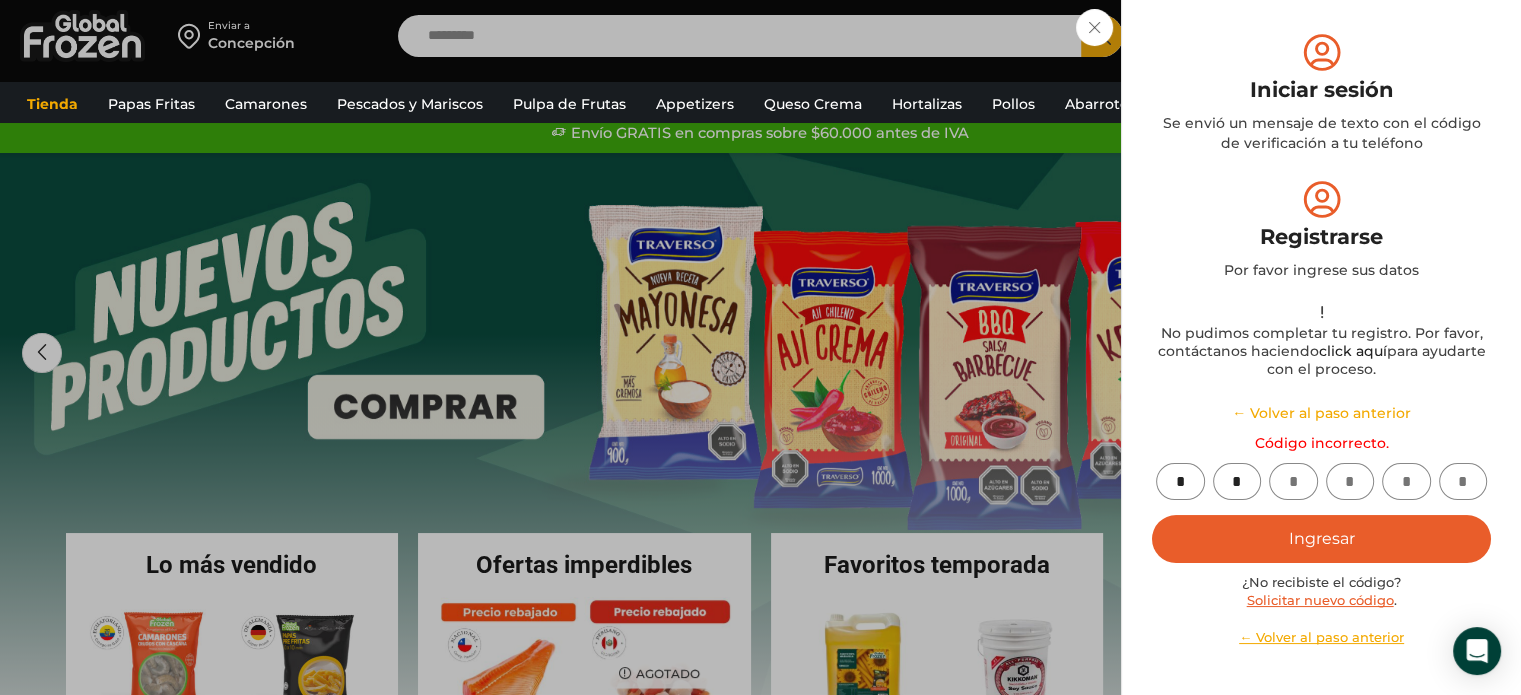 type 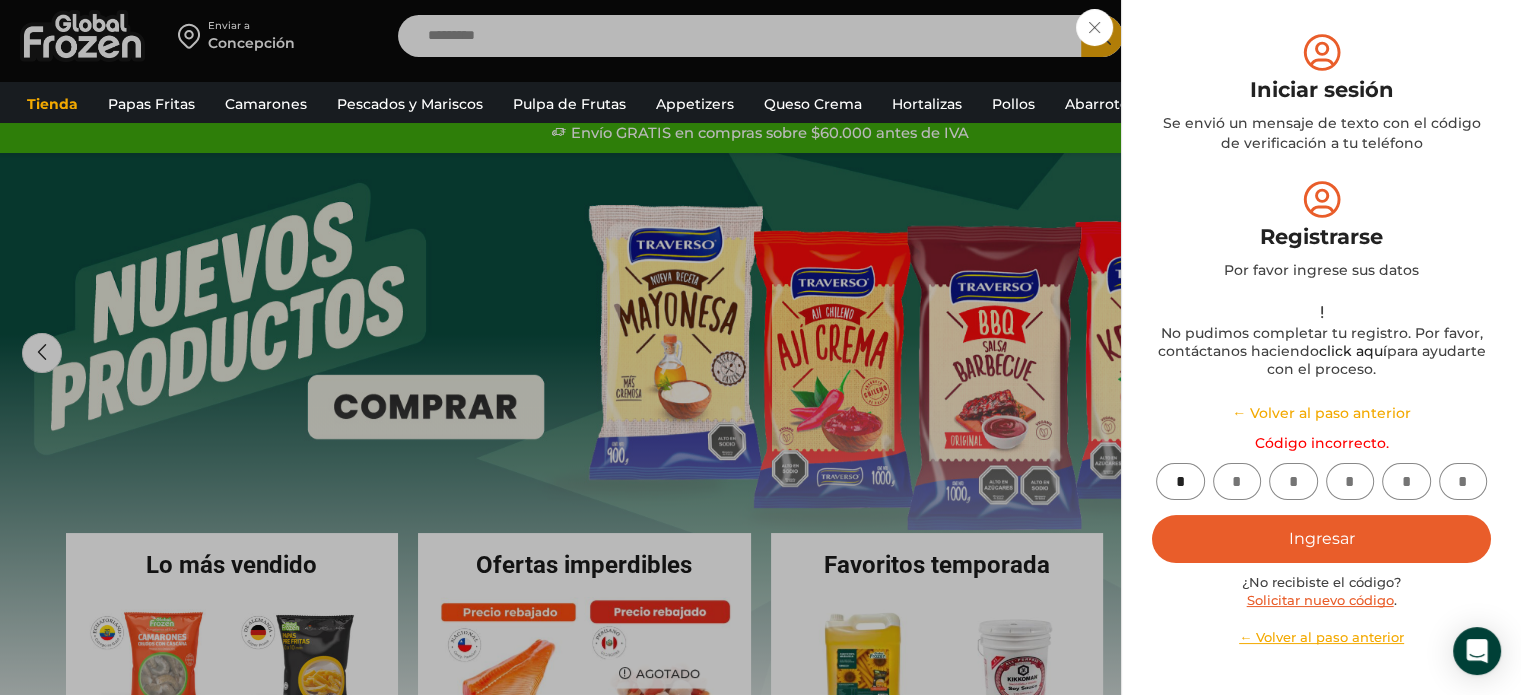 type 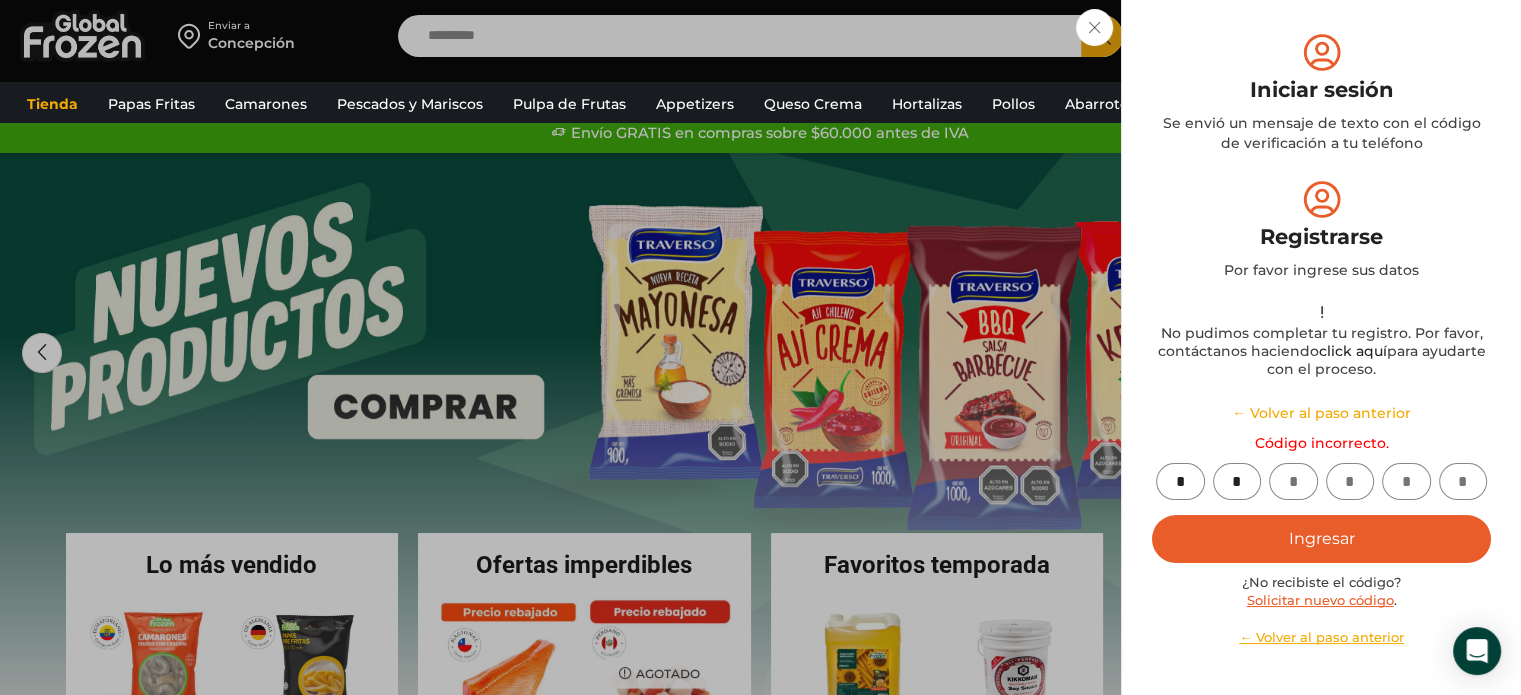 type on "*" 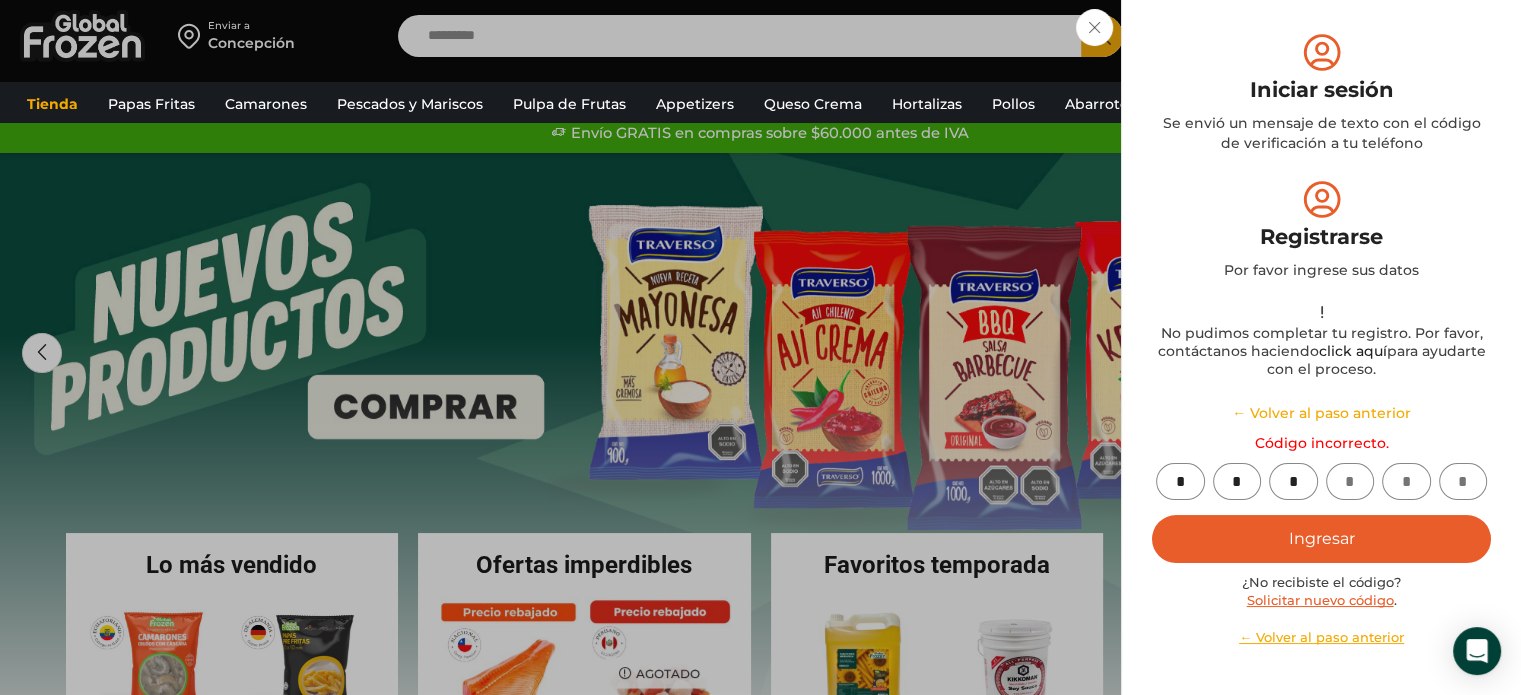 type on "*" 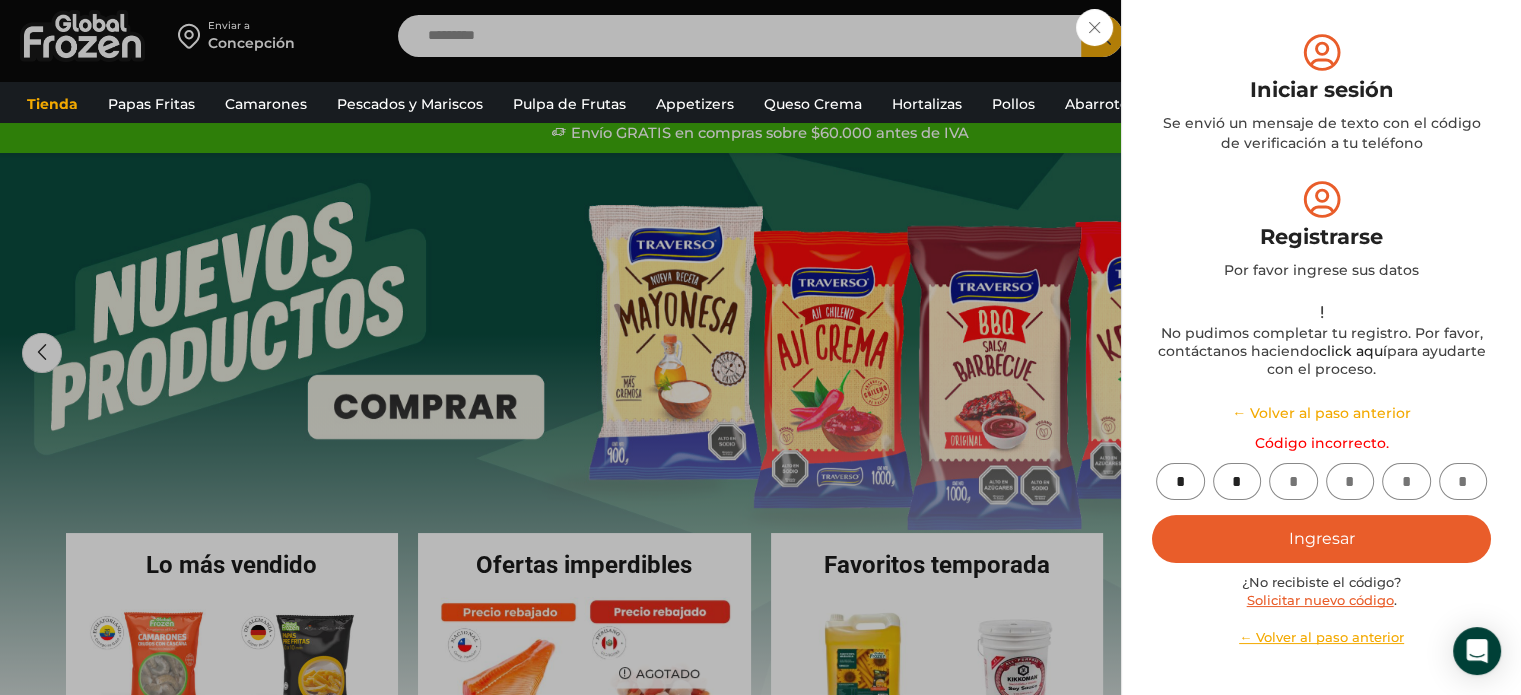 type 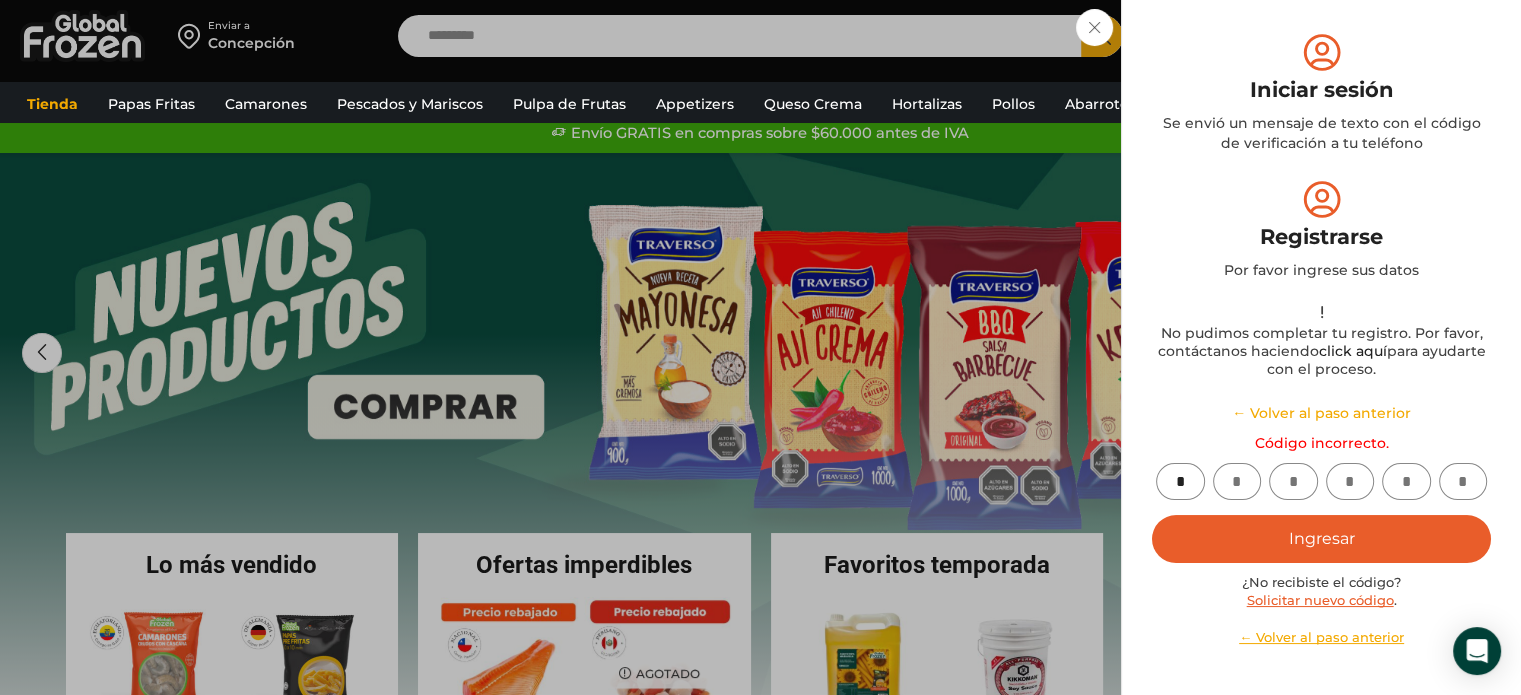 type 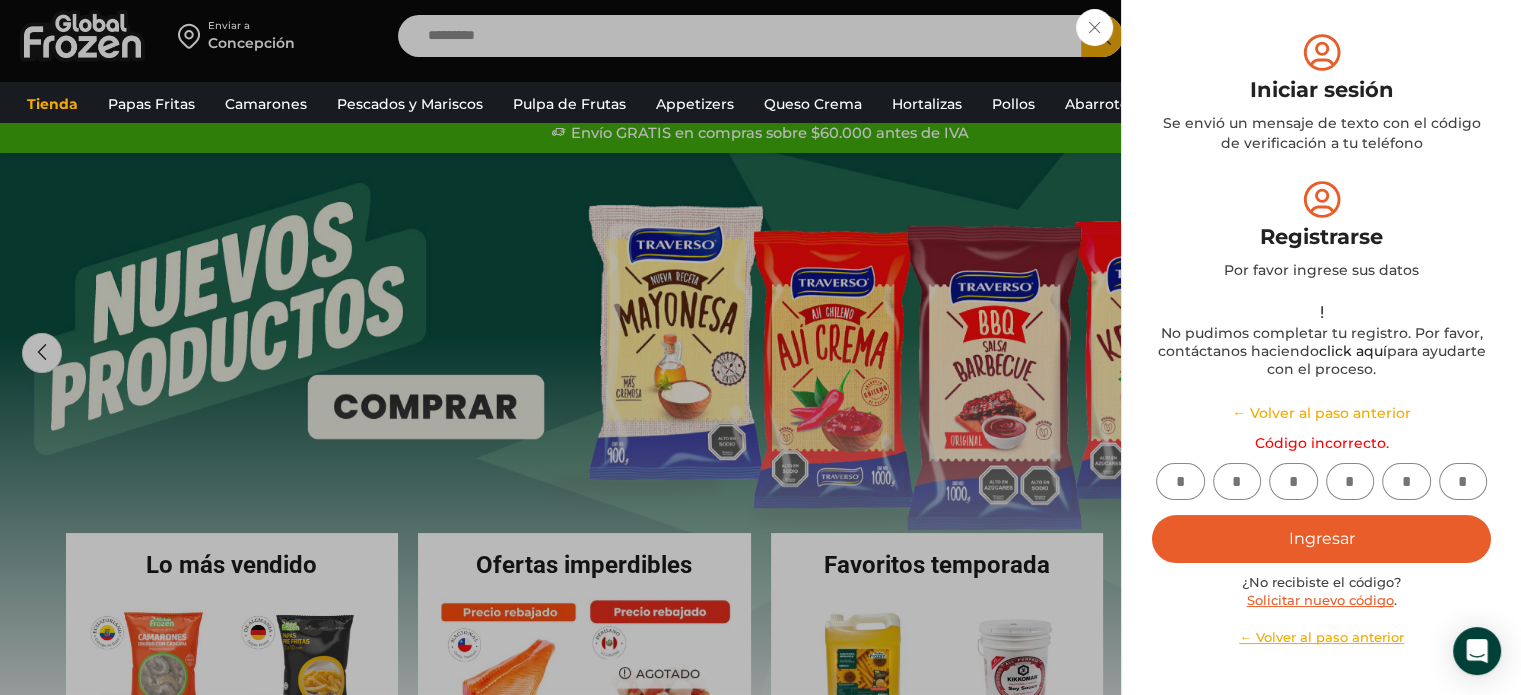 type on "*" 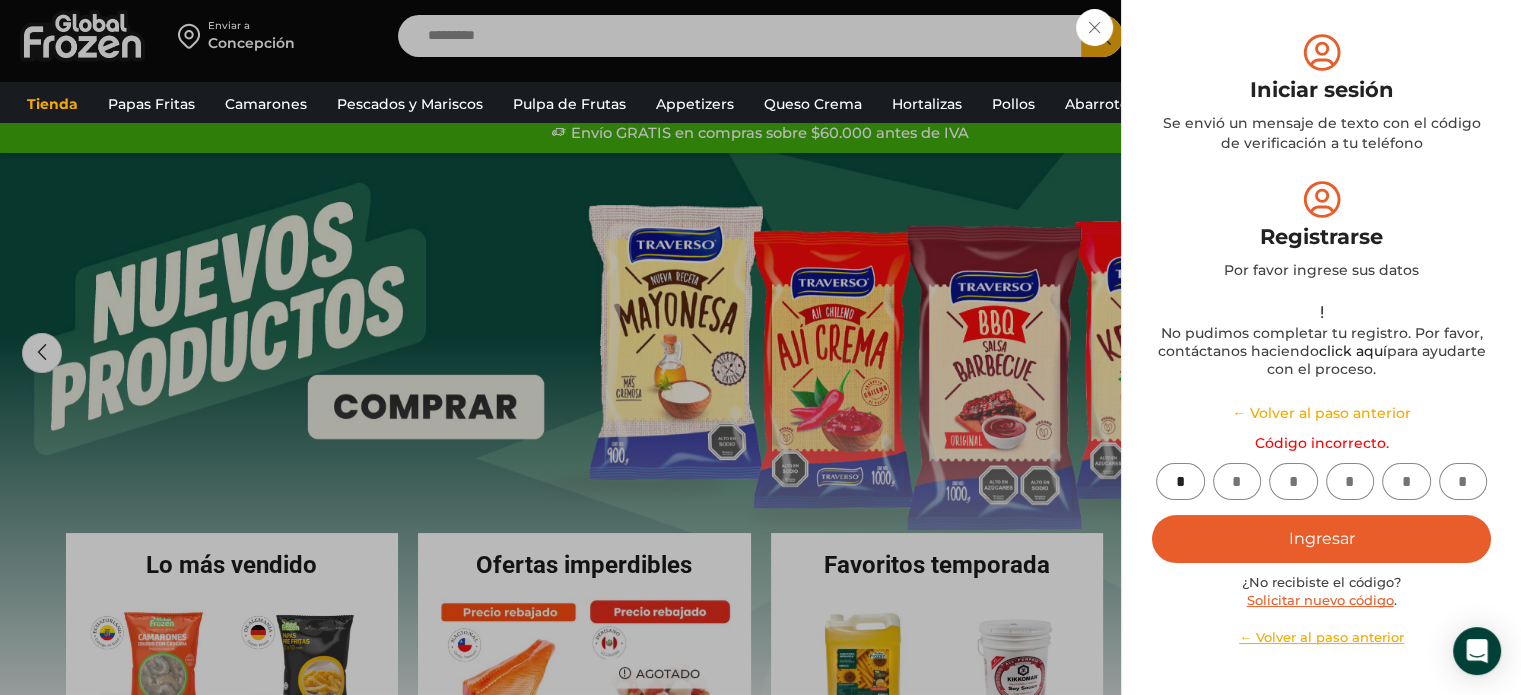 type on "*" 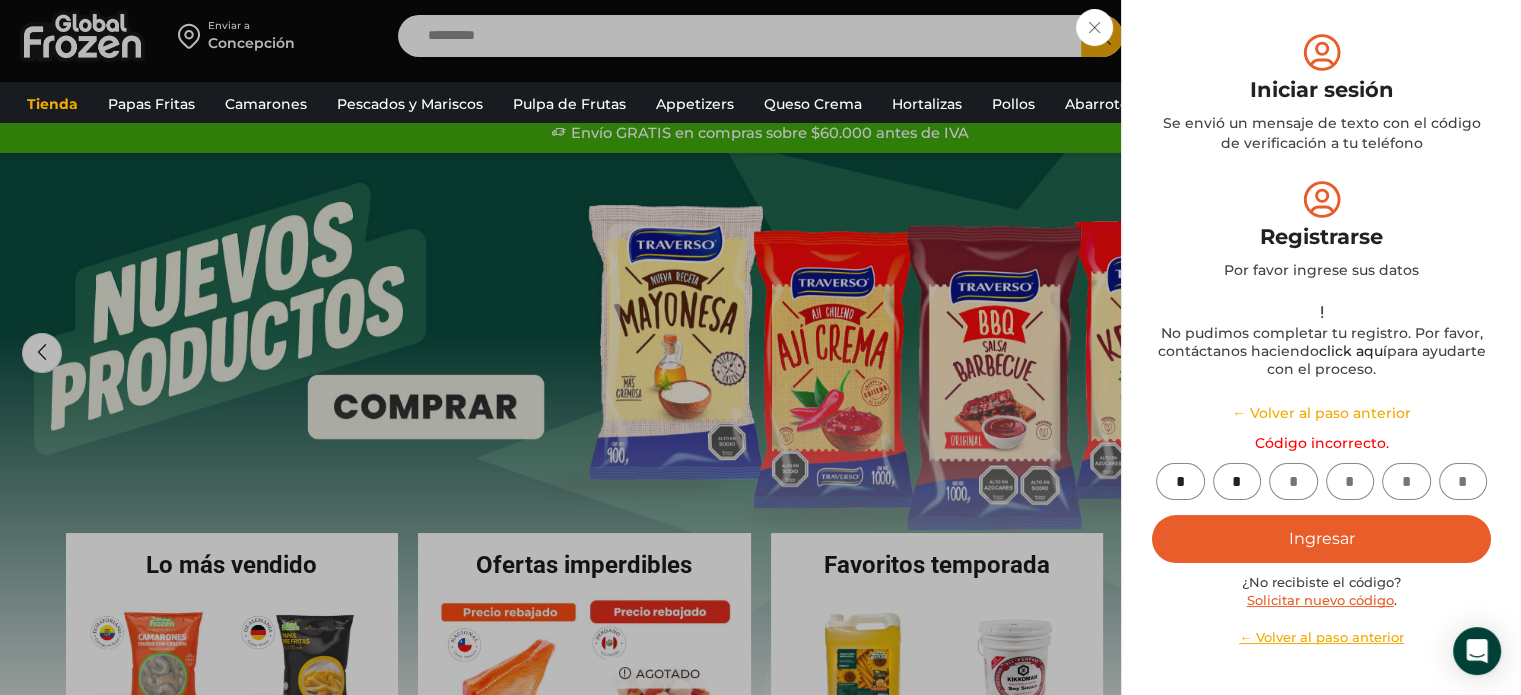 type on "*" 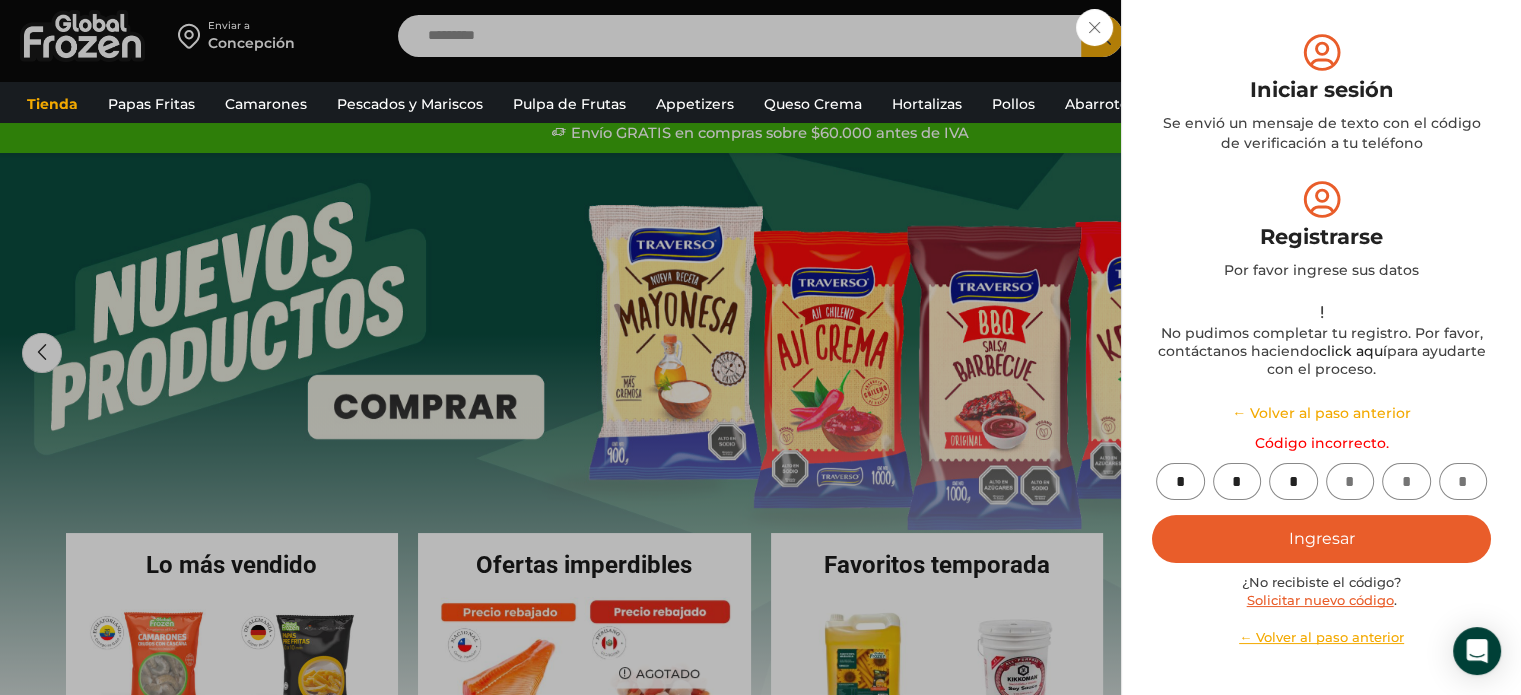type on "*" 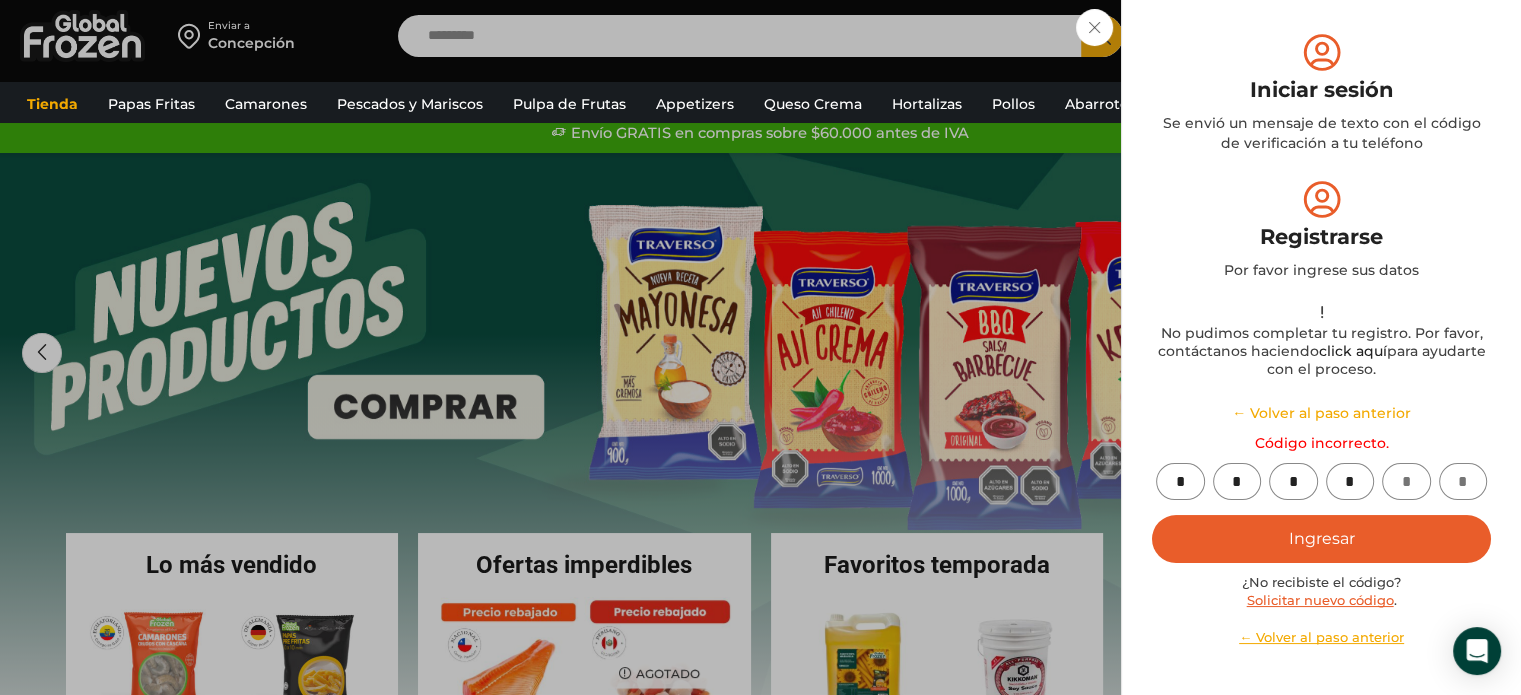 type on "*" 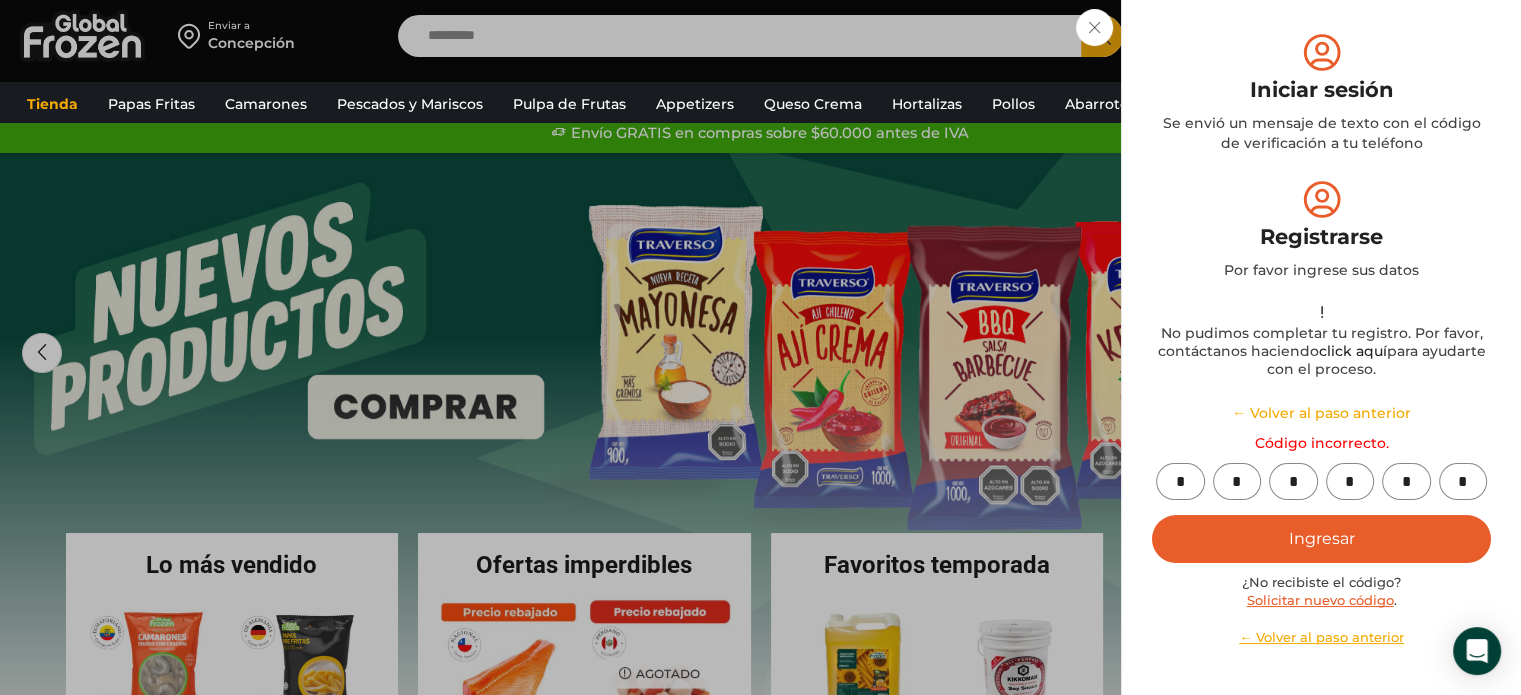 type on "*" 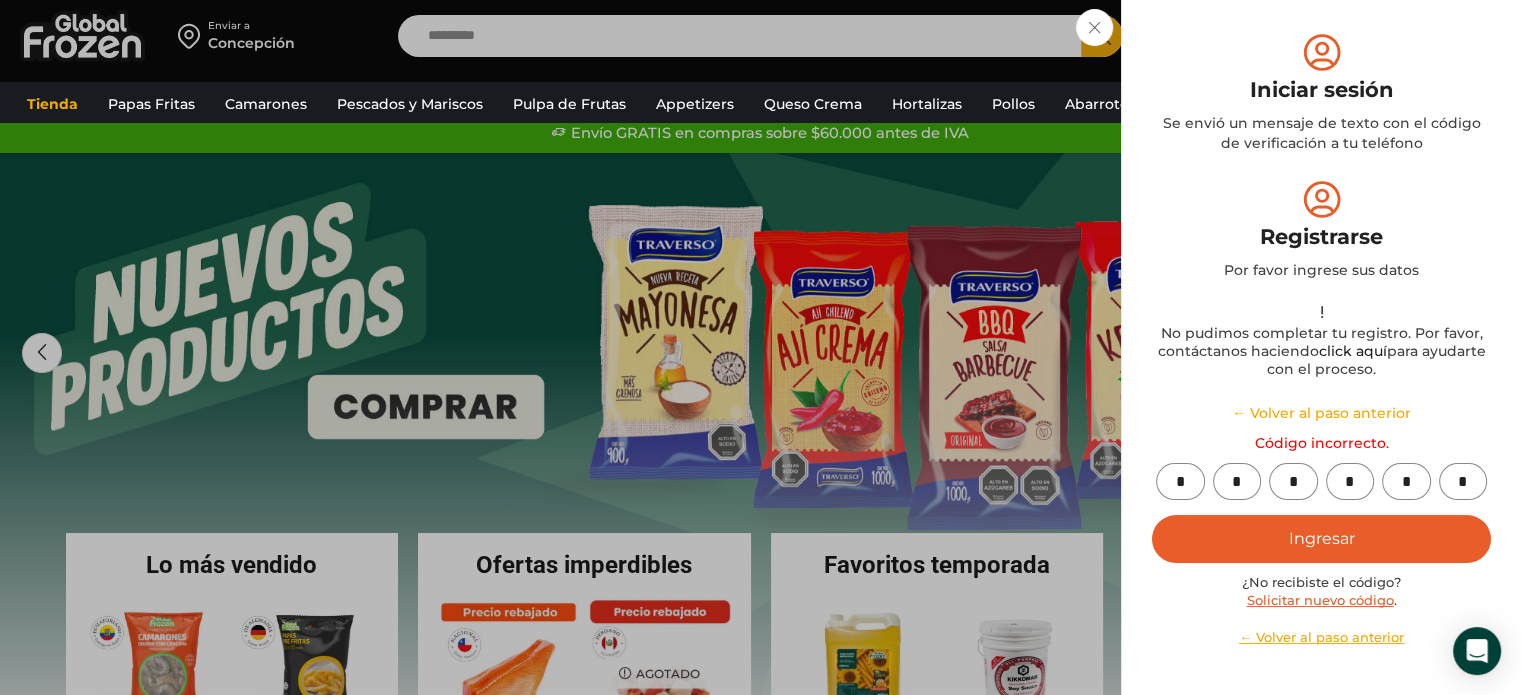 click on "Ingresar" at bounding box center [1321, 539] 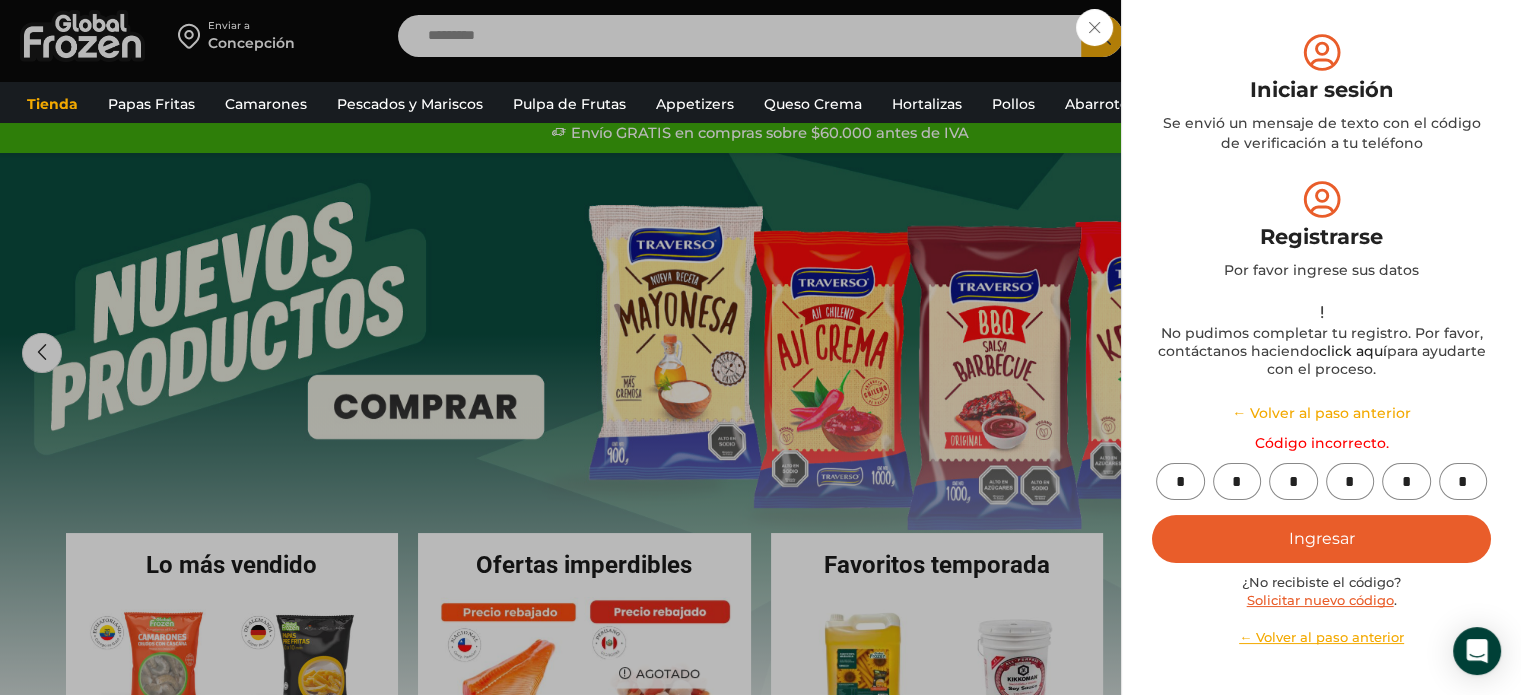 click on "Mi cuenta
Login
Register
Iniciar sesión
Por favor ingrese sus datos
Iniciar sesión
Se envió un mensaje de WhatsApp con el código de verificación a tu teléfono
Ningún usuario está registrado con el número de teléfono indicado.
Teléfono
*
Chile +56 +56 Argentina +54 Chile +56 *********
Continuar
Al continuar, estas aceptando los
." at bounding box center (1321, 347) 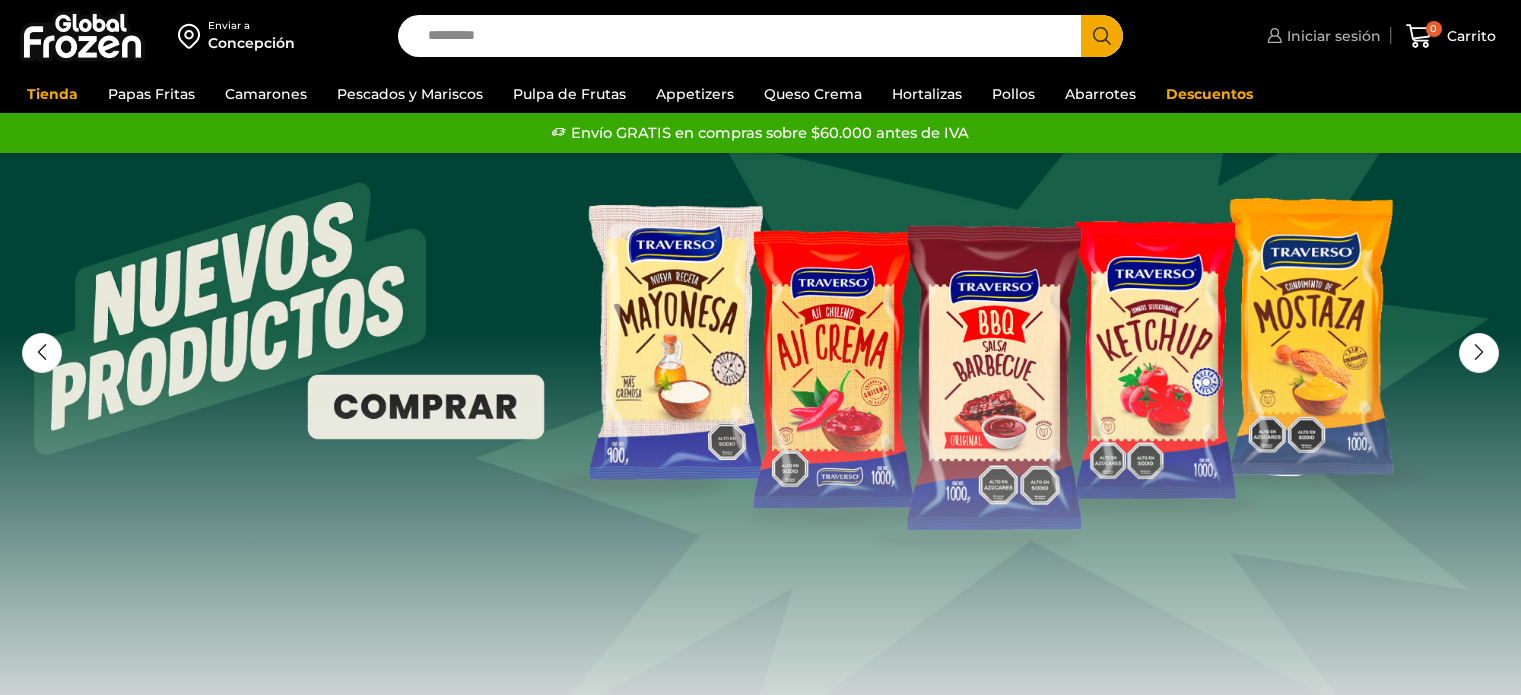 scroll, scrollTop: 0, scrollLeft: 0, axis: both 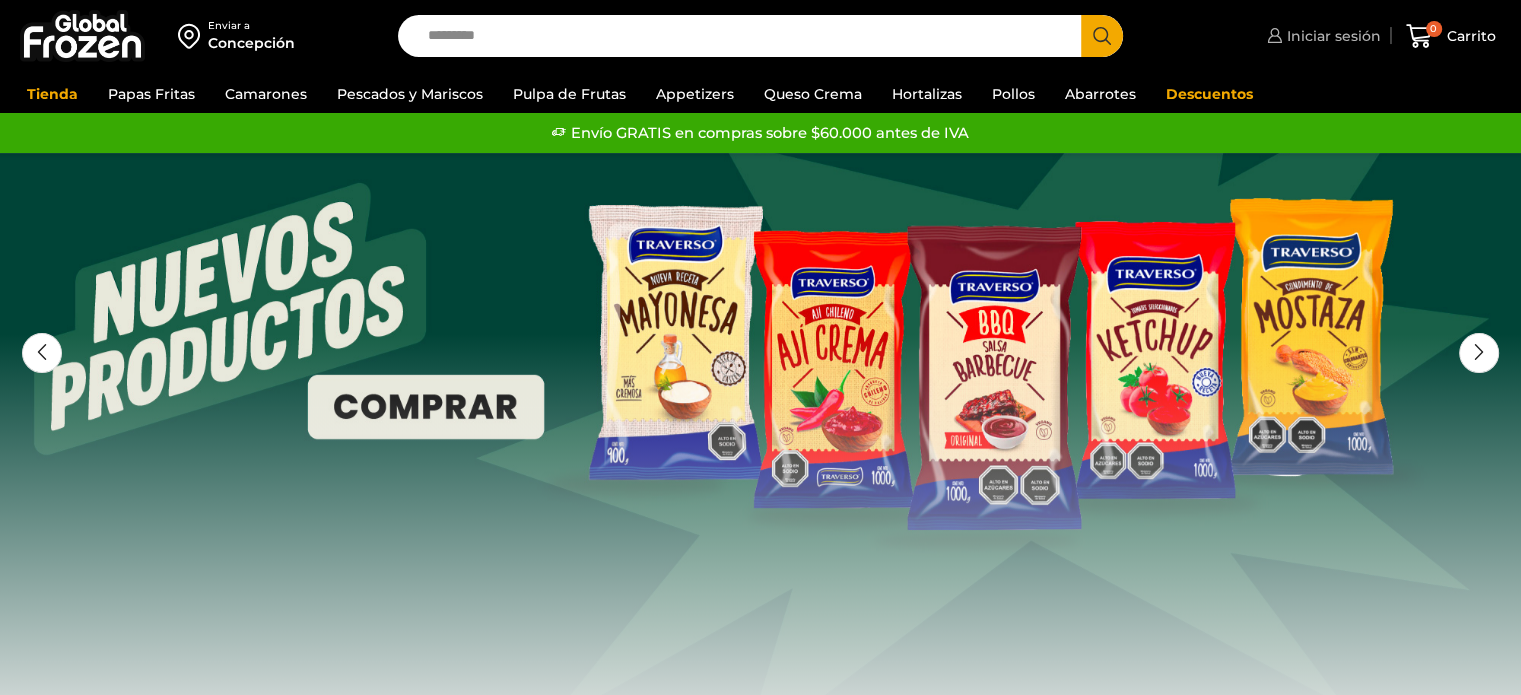 click 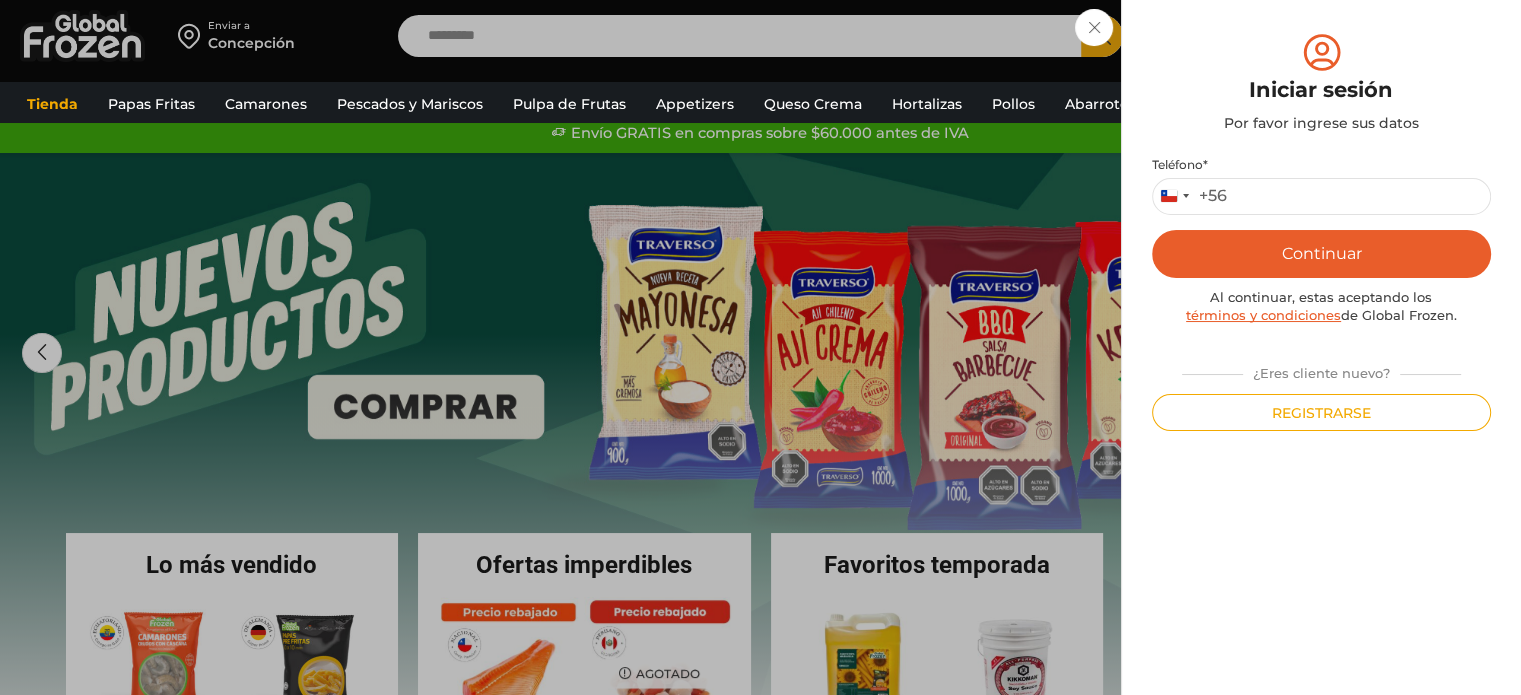 scroll, scrollTop: 0, scrollLeft: 0, axis: both 